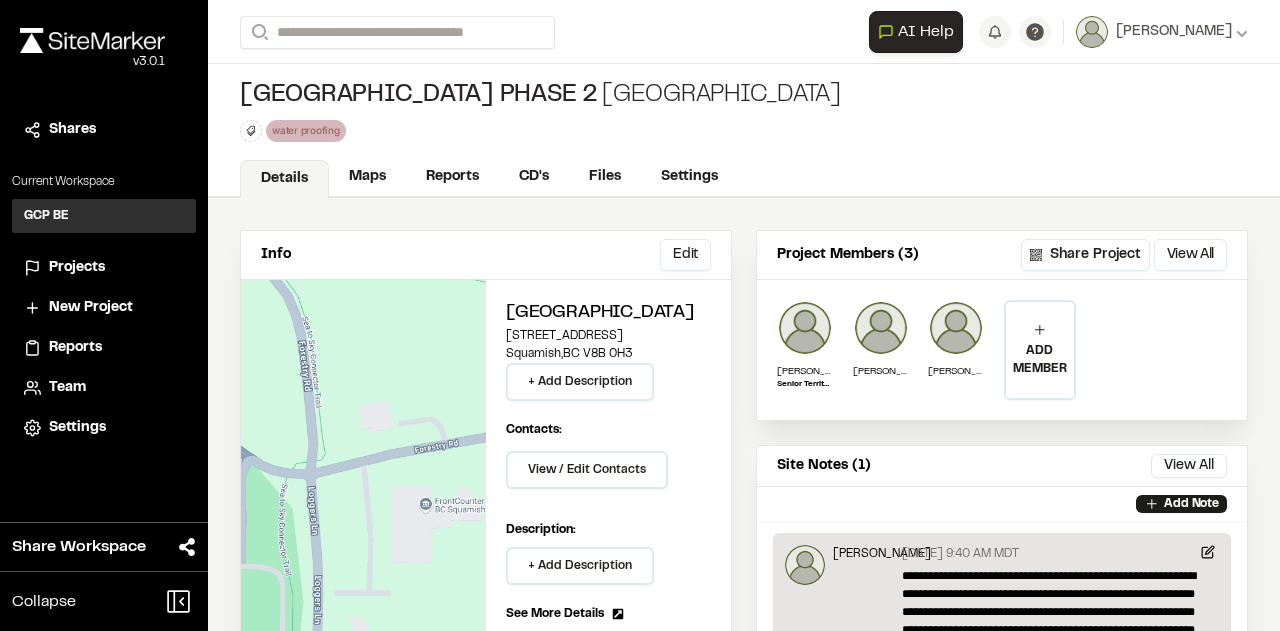 scroll, scrollTop: 0, scrollLeft: 0, axis: both 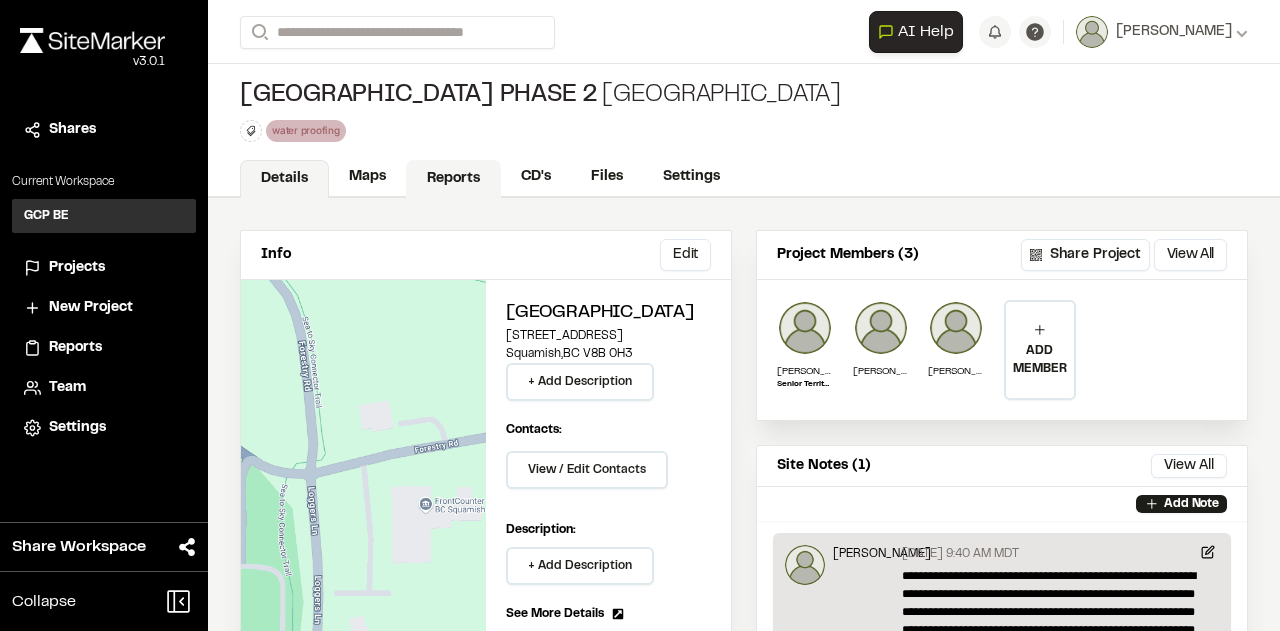 click on "Reports" at bounding box center [453, 179] 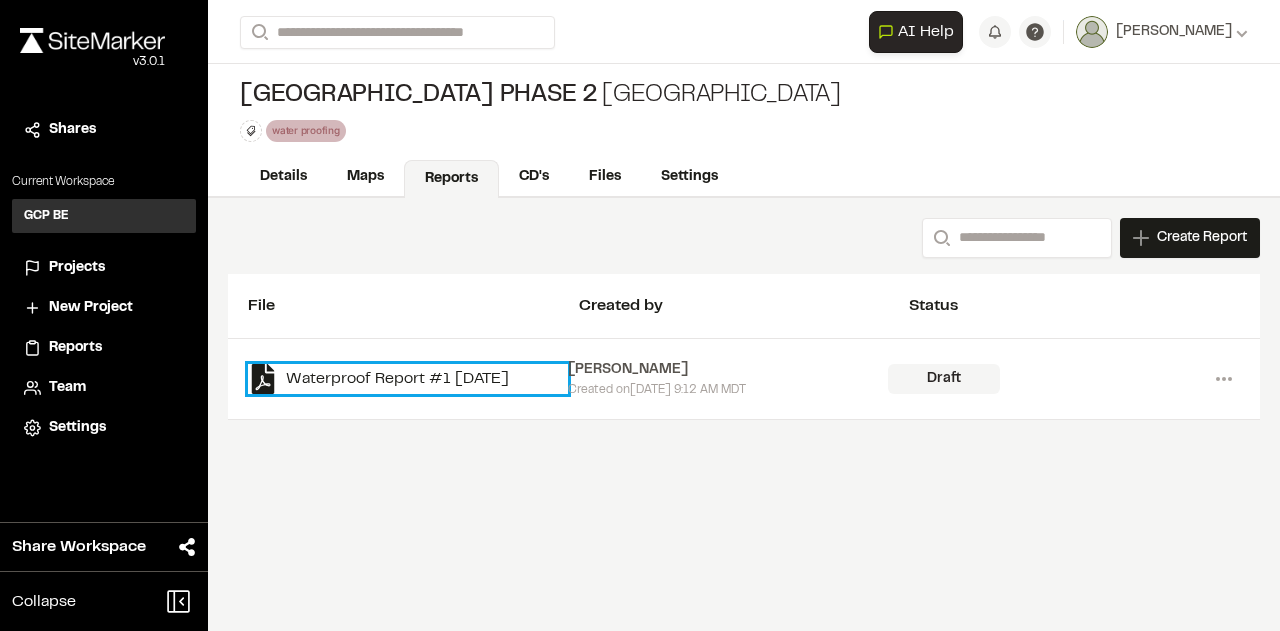 click on "Waterproof Report #1 [DATE]" at bounding box center (408, 379) 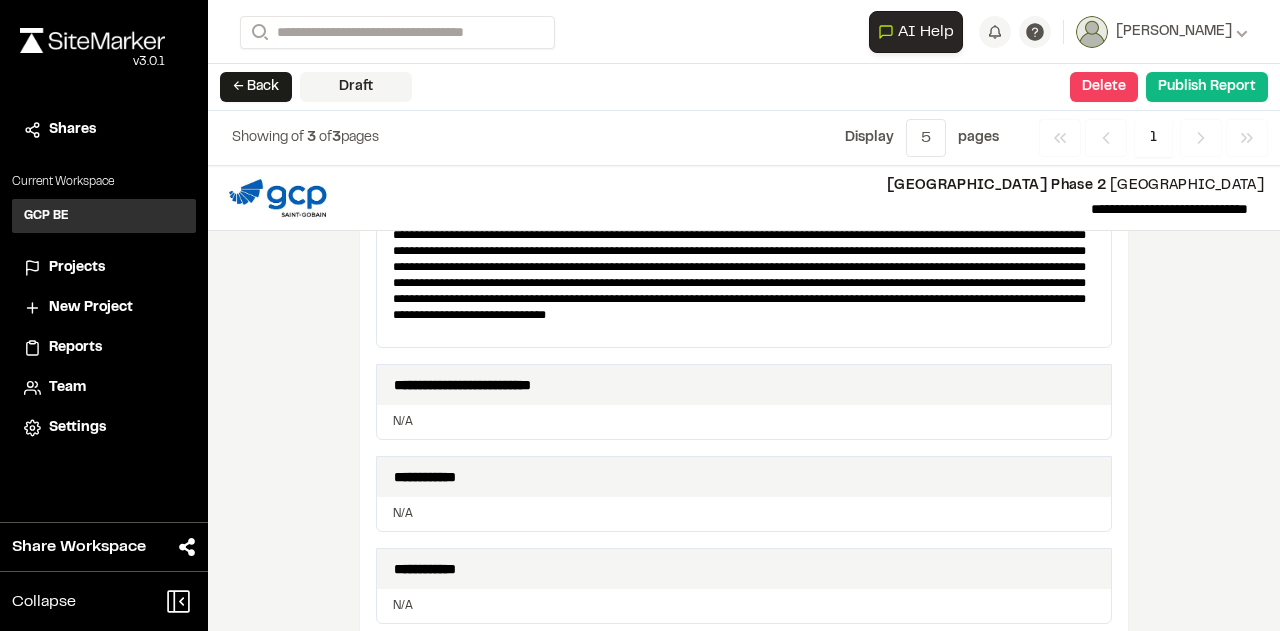scroll, scrollTop: 1102, scrollLeft: 0, axis: vertical 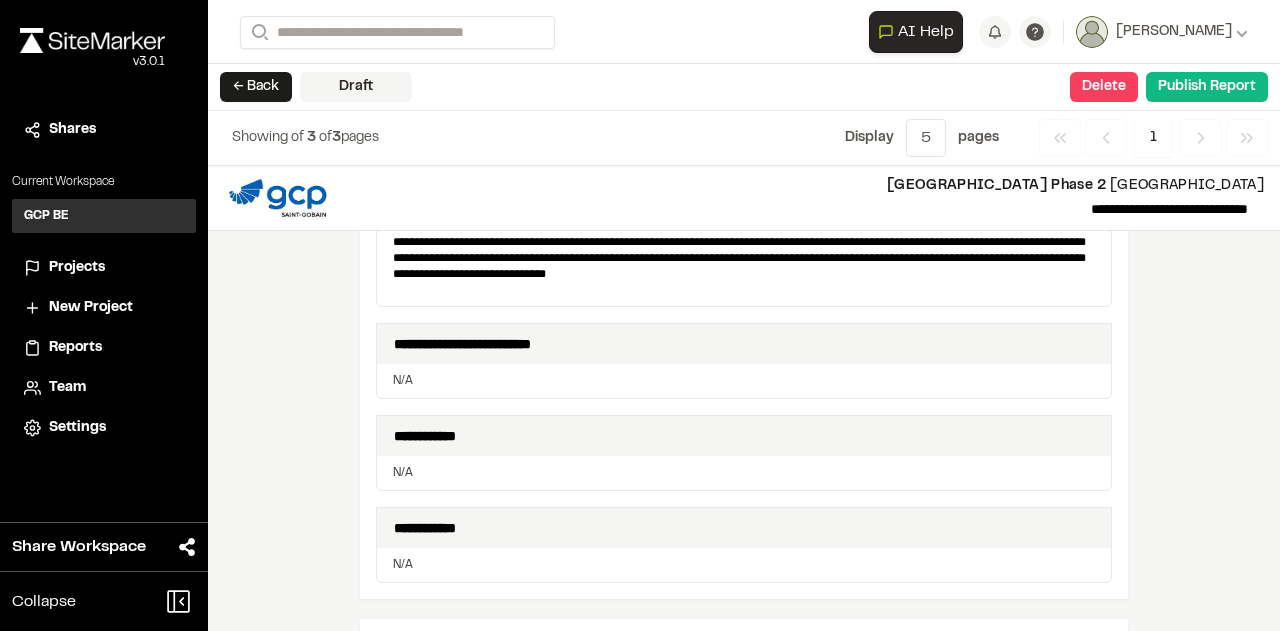 click on "N/A" at bounding box center (744, 565) 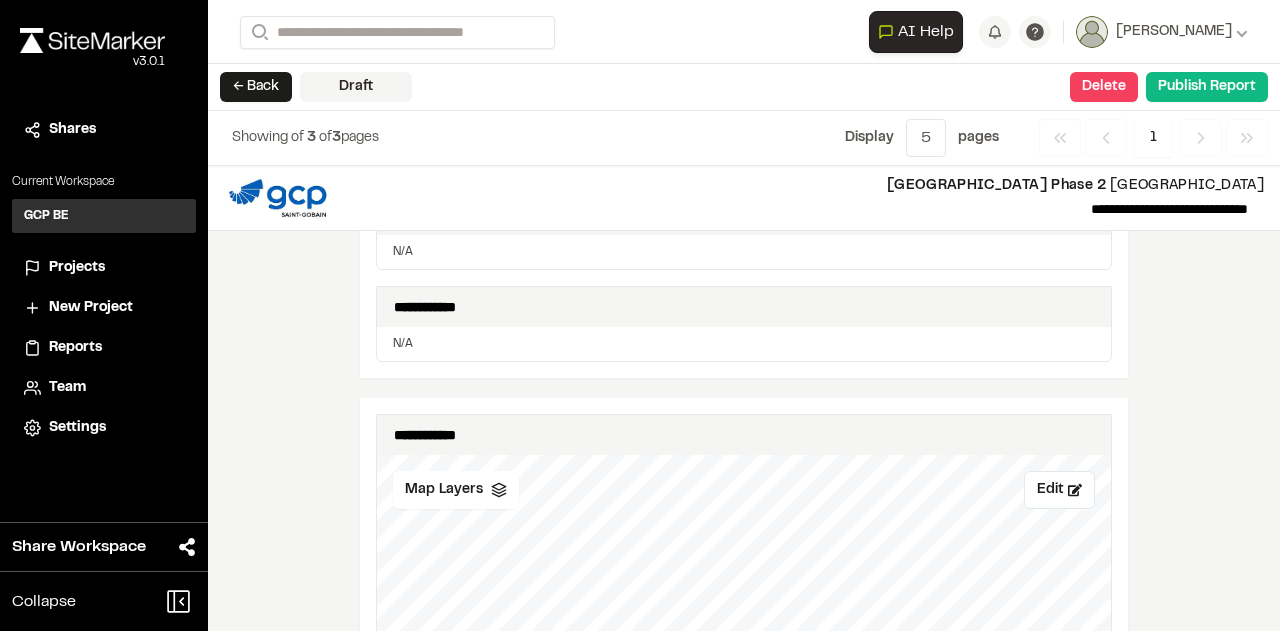 scroll, scrollTop: 1145, scrollLeft: 0, axis: vertical 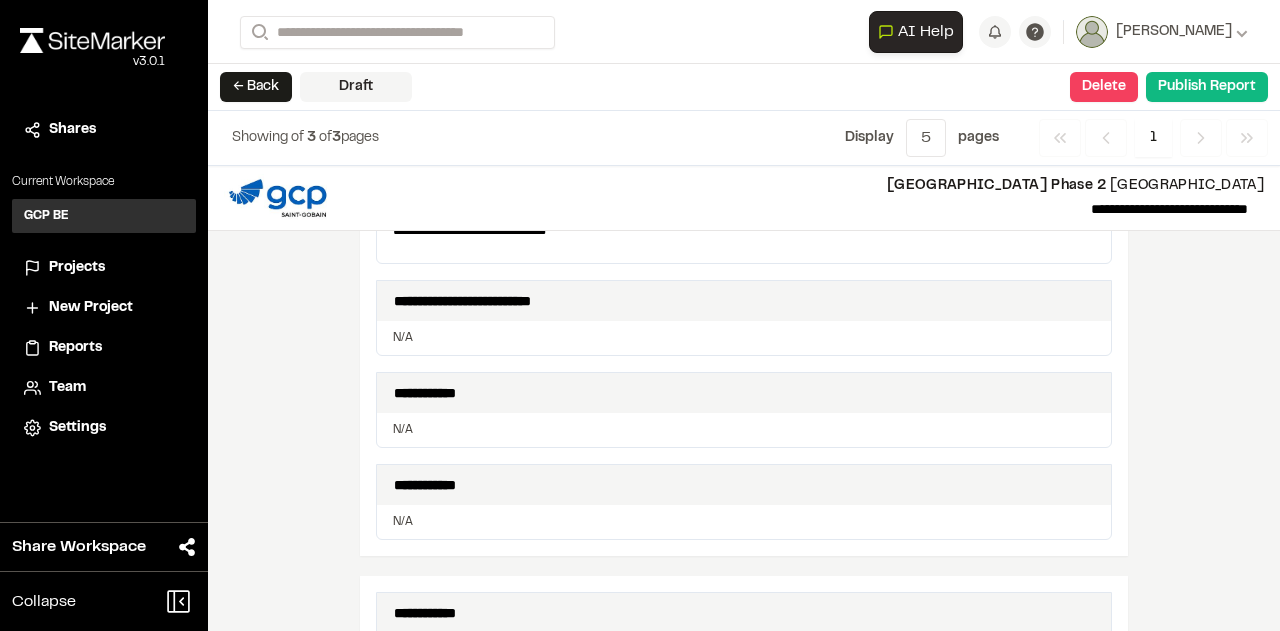 click on "N/A" at bounding box center [744, 430] 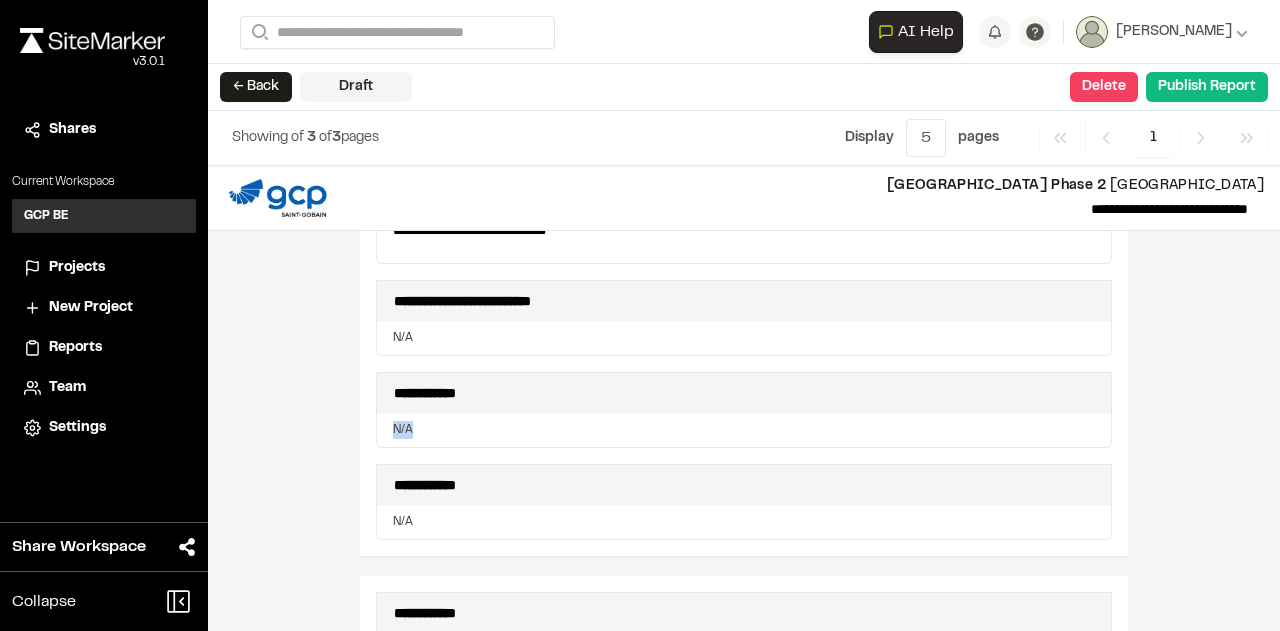 click on "N/A" at bounding box center (744, 430) 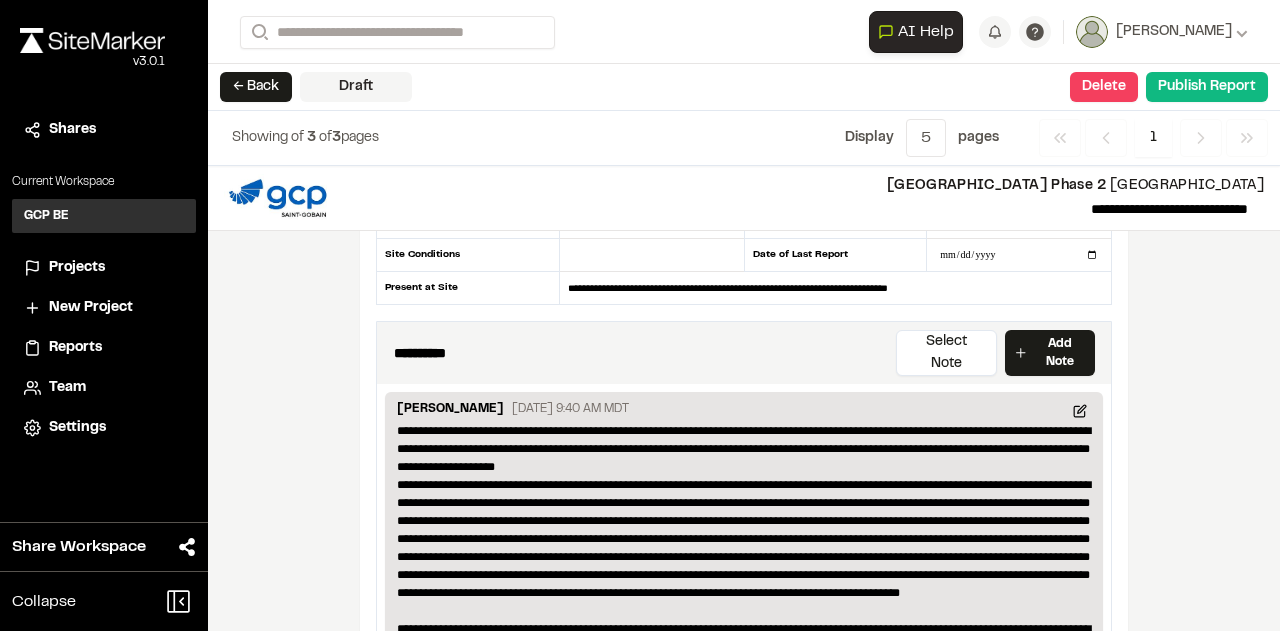 scroll, scrollTop: 0, scrollLeft: 0, axis: both 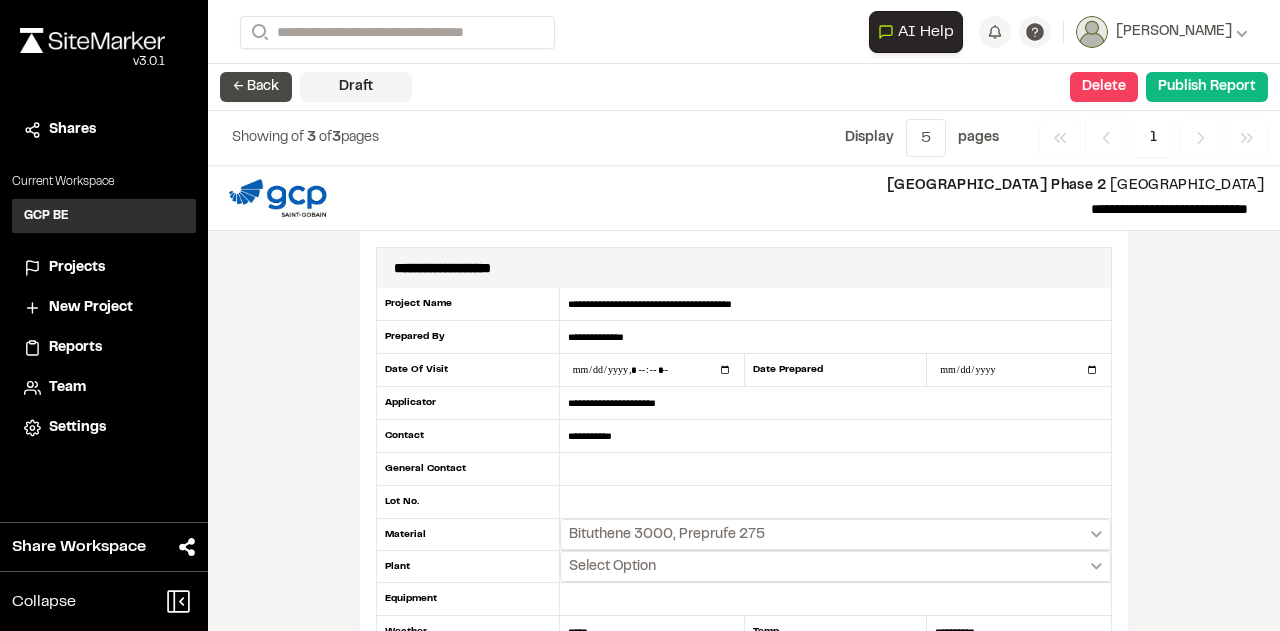 click on "← Back" at bounding box center [256, 87] 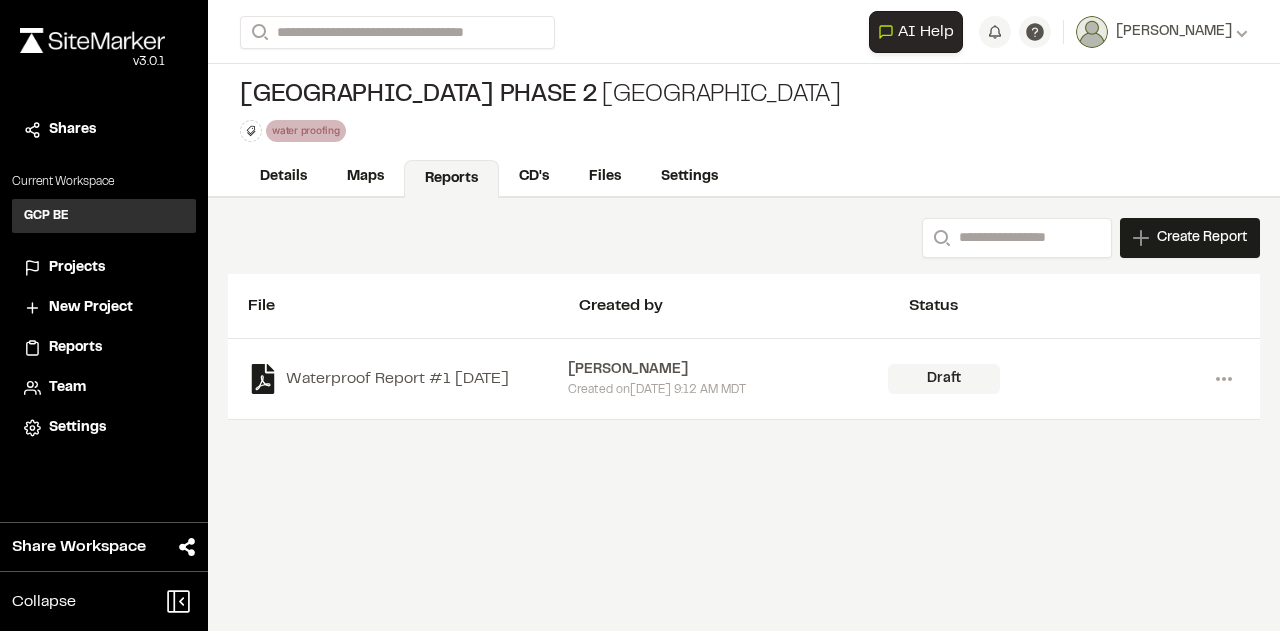 drag, startPoint x: 296, startPoint y: 167, endPoint x: 674, endPoint y: 143, distance: 378.76114 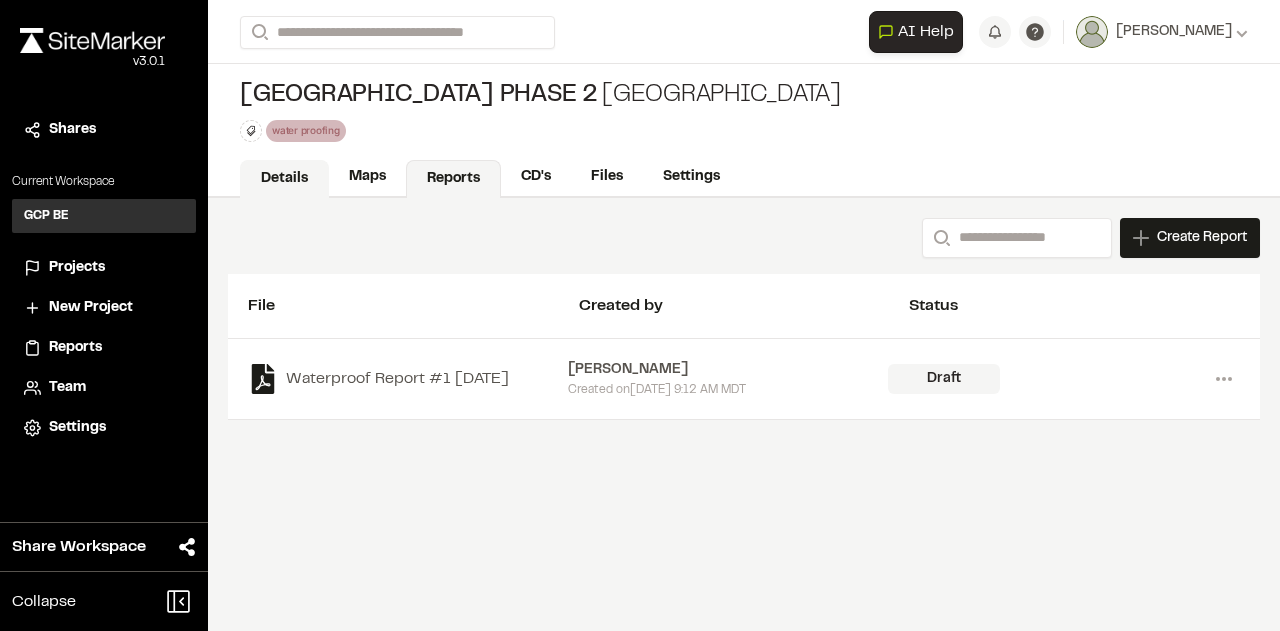 click on "Details" at bounding box center [284, 179] 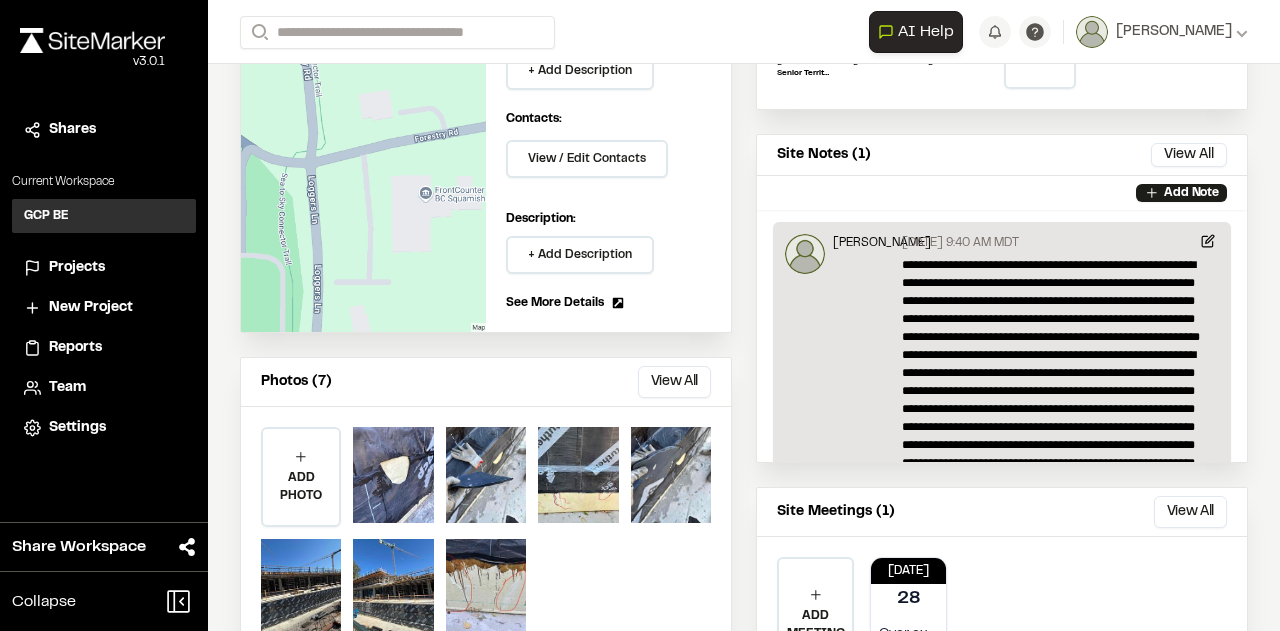 scroll, scrollTop: 411, scrollLeft: 0, axis: vertical 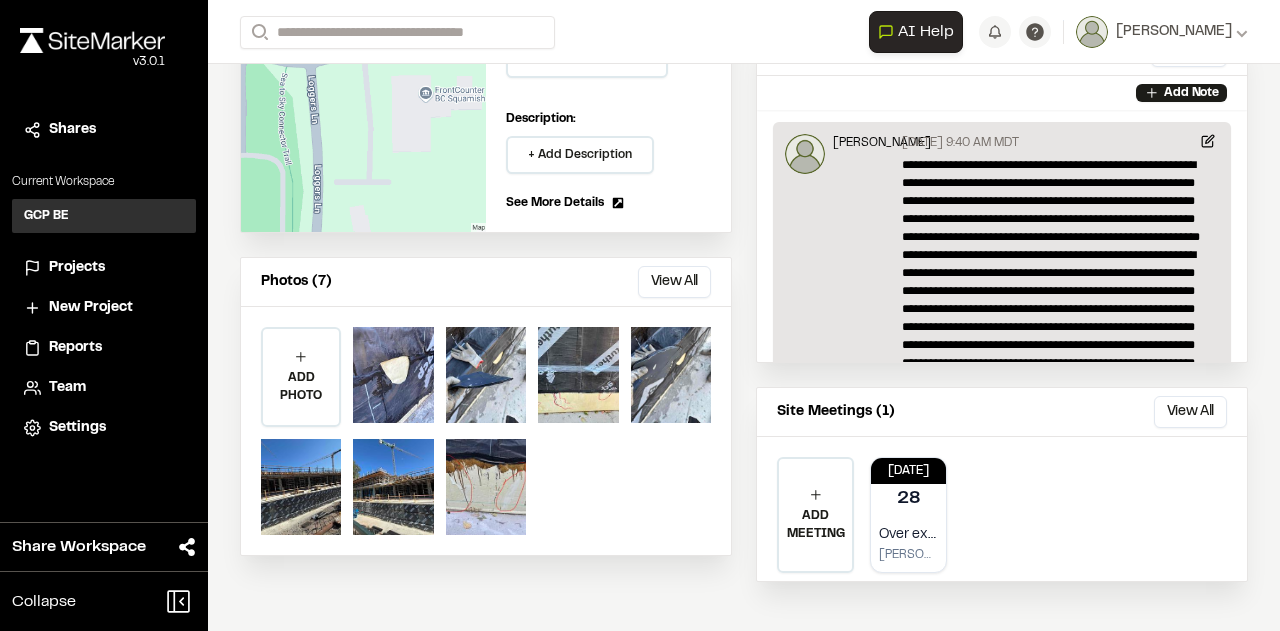 click on "Add Note" at bounding box center [1002, 93] 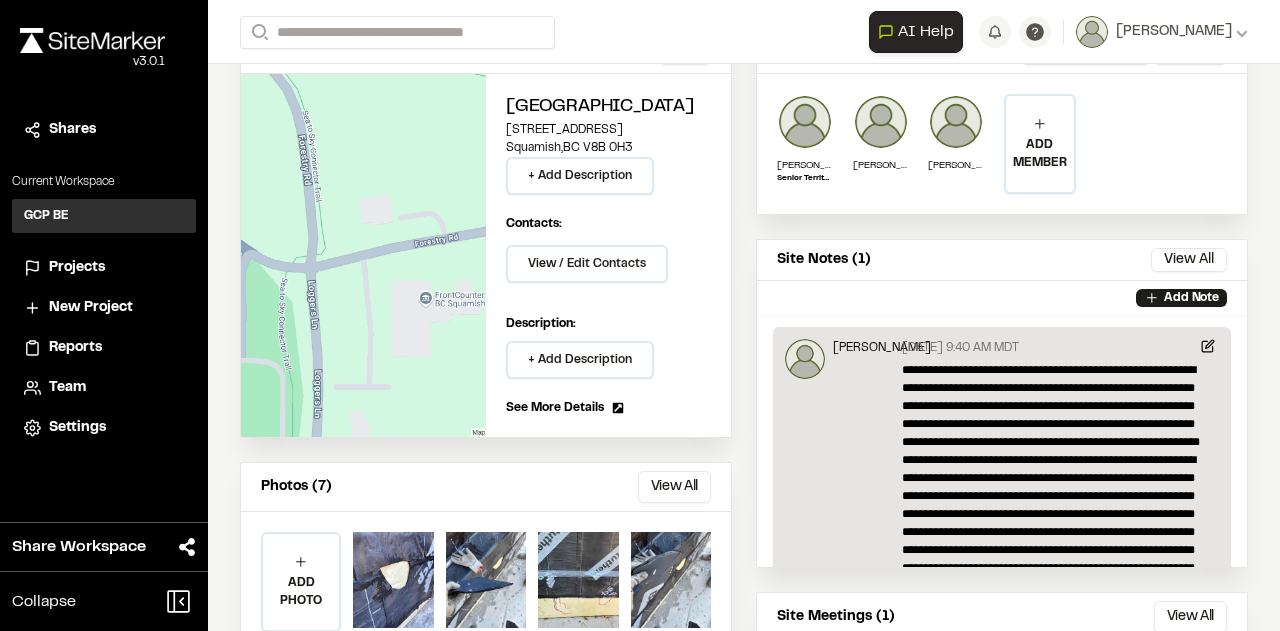 scroll, scrollTop: 225, scrollLeft: 0, axis: vertical 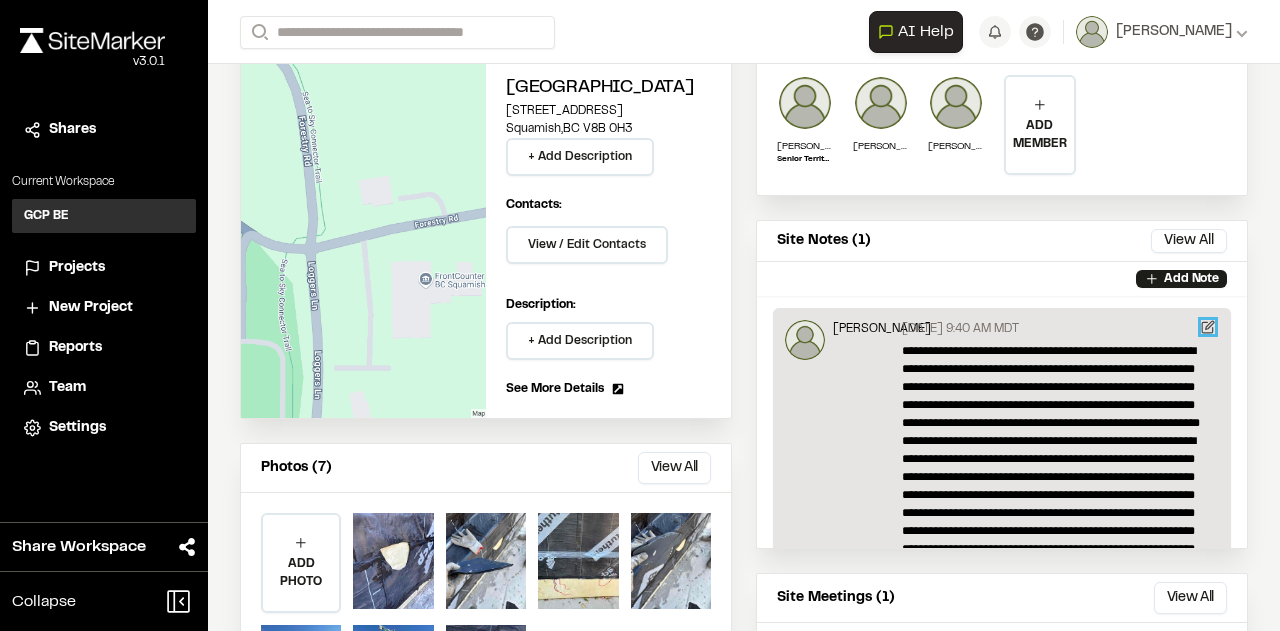 click 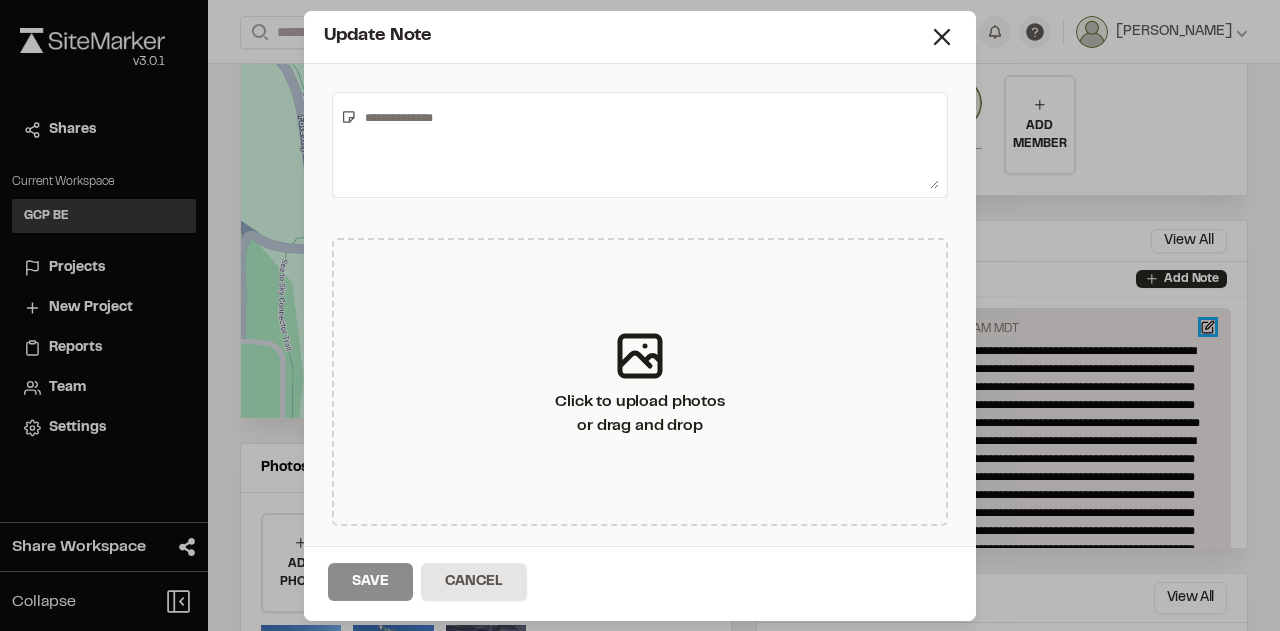 type on "**********" 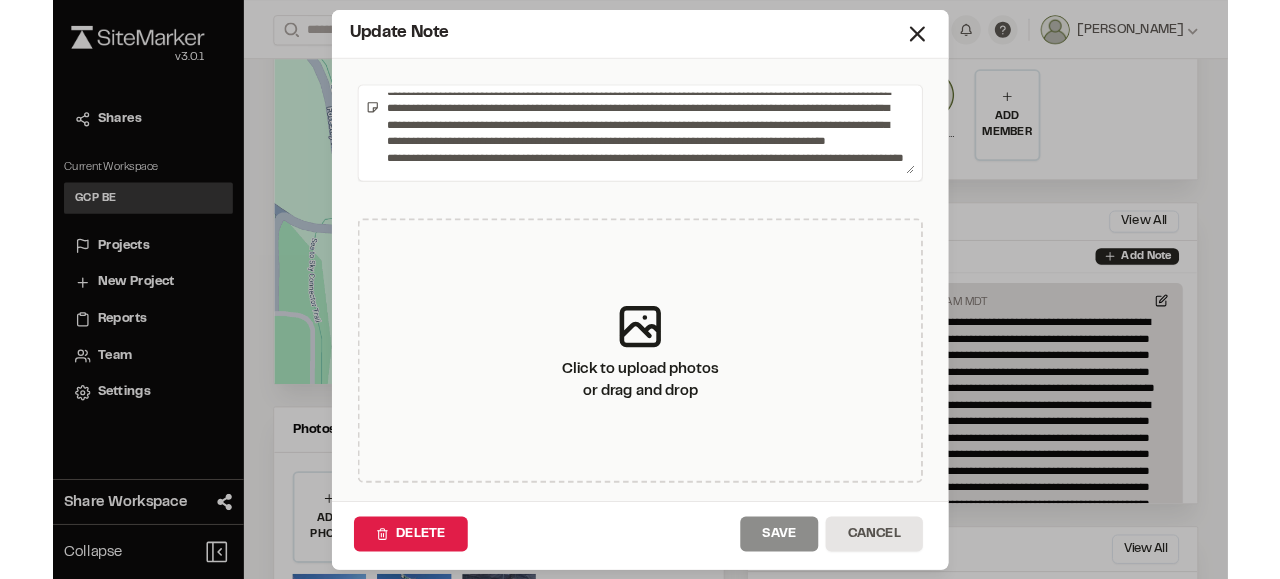 scroll, scrollTop: 0, scrollLeft: 0, axis: both 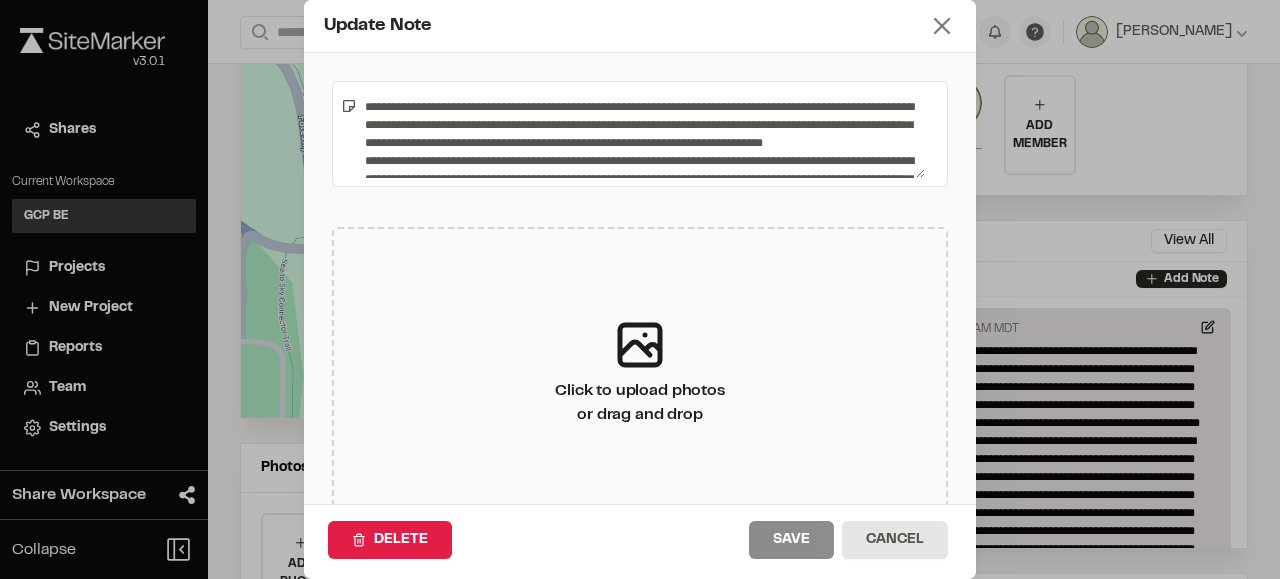 click 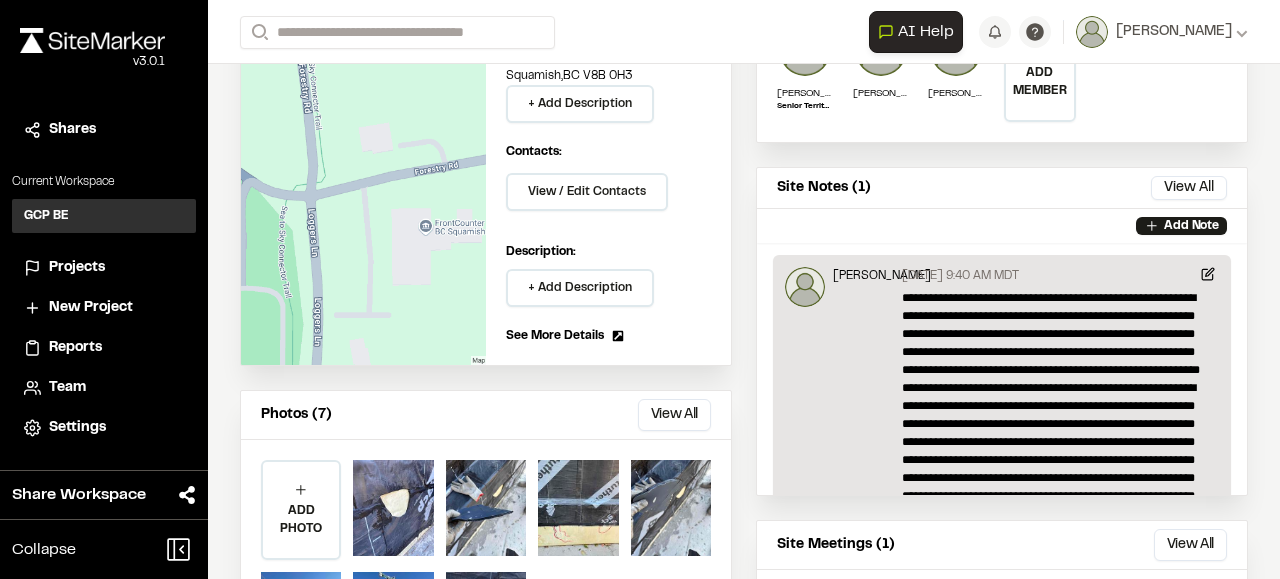 scroll, scrollTop: 279, scrollLeft: 0, axis: vertical 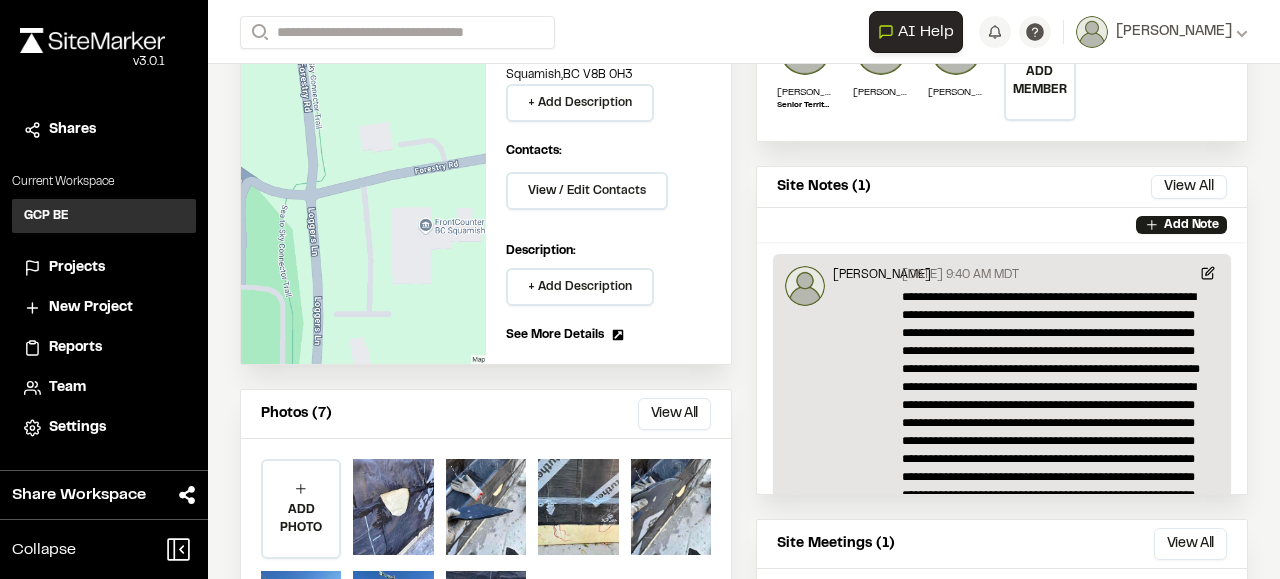 click on "Search" at bounding box center [554, 32] 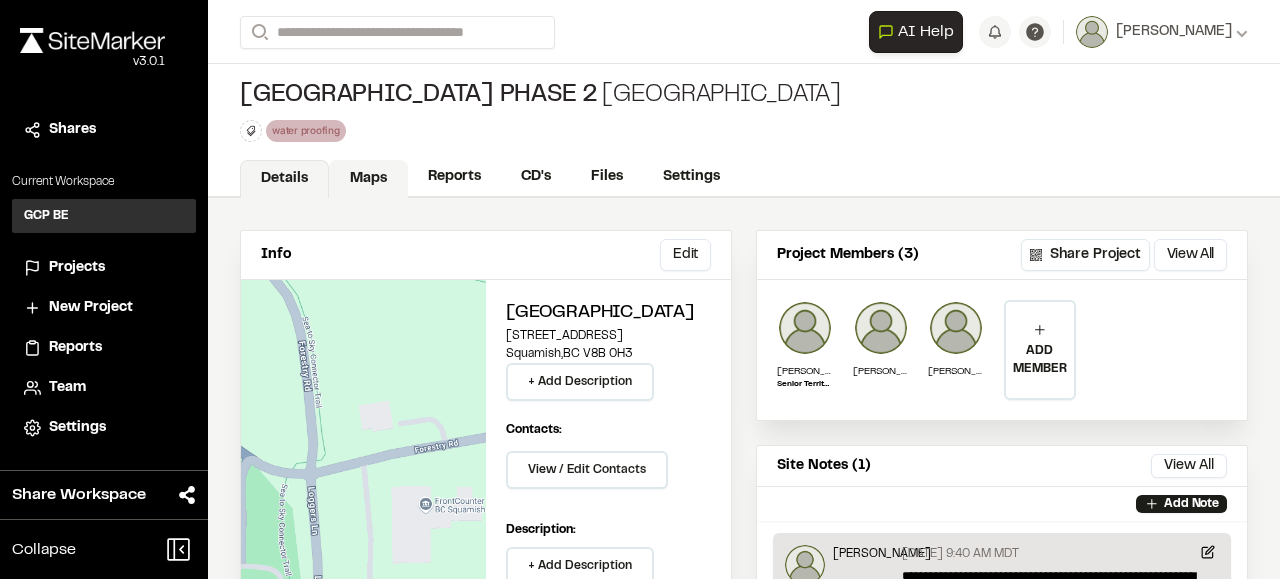 click on "Maps" at bounding box center [368, 179] 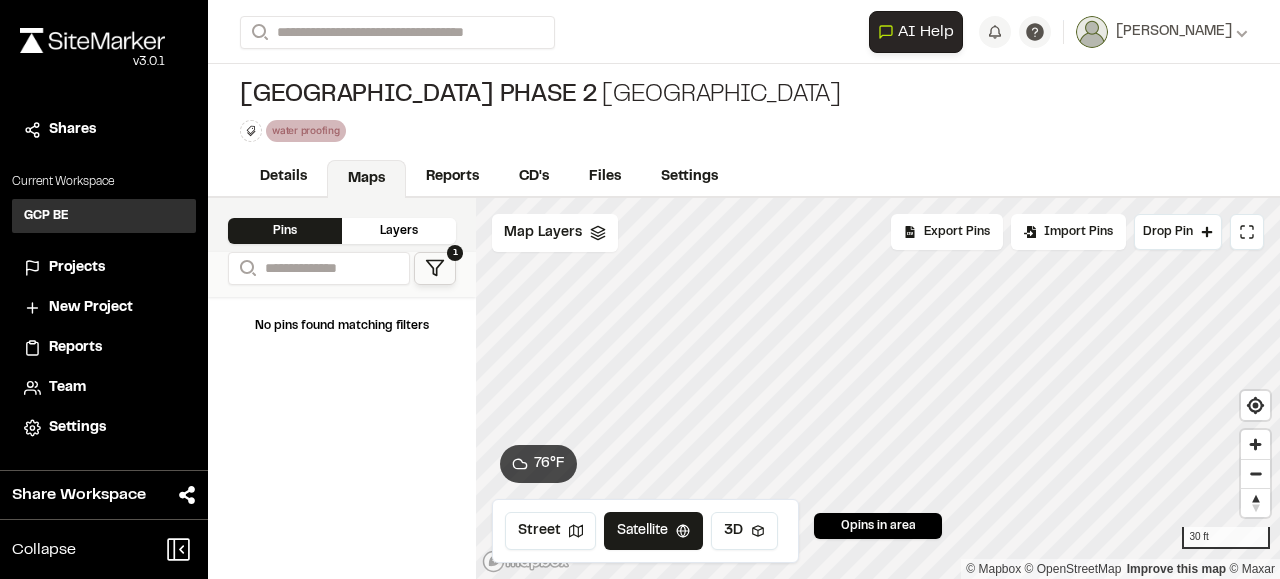 click on "Click to Drop Pin 0  pins in area   Export Pins Available Datums Datums Apply Conversion Select Datum Nearby Datums EPSG:32610 - WGS 84 / UTM zone 10N EPSG:32600 - WGS 84 / UTM grid system (northern hemisphere) EPSG:32410 - WGS 72BE / UTM zone 10N EPSG:32210 - WGS 72 / UTM zone 10N EPSG:26910 - NAD83 / UTM zone 10N EPSG:26710 - NAD27 / UTM zone 10N EPSG:22810 - NAD83v8 / UTM zone 10N EPSG:22710 - NAD83v7 / UTM zone 10N EPSG:22610 - NAD83v6 / UTM zone 10N EPSG:22410 - NAD83v4 / UTM zone 10N EPSG:22310 - NAD83v3 / UTM zone 10N EPSG:22210 - NAD83v2 / UTM zone 10N EPSG:20038 - NAD83(CSRS)v3 + CGVD2013a(1997) height EPSG:20037 - NAD83(CSRS)v4 + CGVD2013a(2002) height EPSG:20035 - CGVD2013a(1997) height EPSG:20034 - CGVD2013a(2002) height EPSG:10606 - WGS 84 (G2296) EPSG:10605 - WGS 84 (G2296) EPSG:10604 - WGS 84 (G2296) EPSG:10414 - NAD83(CSRS)v8 EPSG:10413 - NAD83(CSRS)v8 EPSG:10412 - NAD83(CSRS)v8 EPSG:10346 - NSIDC Authalic Sphere EPSG:10345 - [PERSON_NAME] 1980 EPSG:10178 - IGS20 EPSG:10177 - IGS20 EPSG:10176 - IGS20" at bounding box center [878, 388] 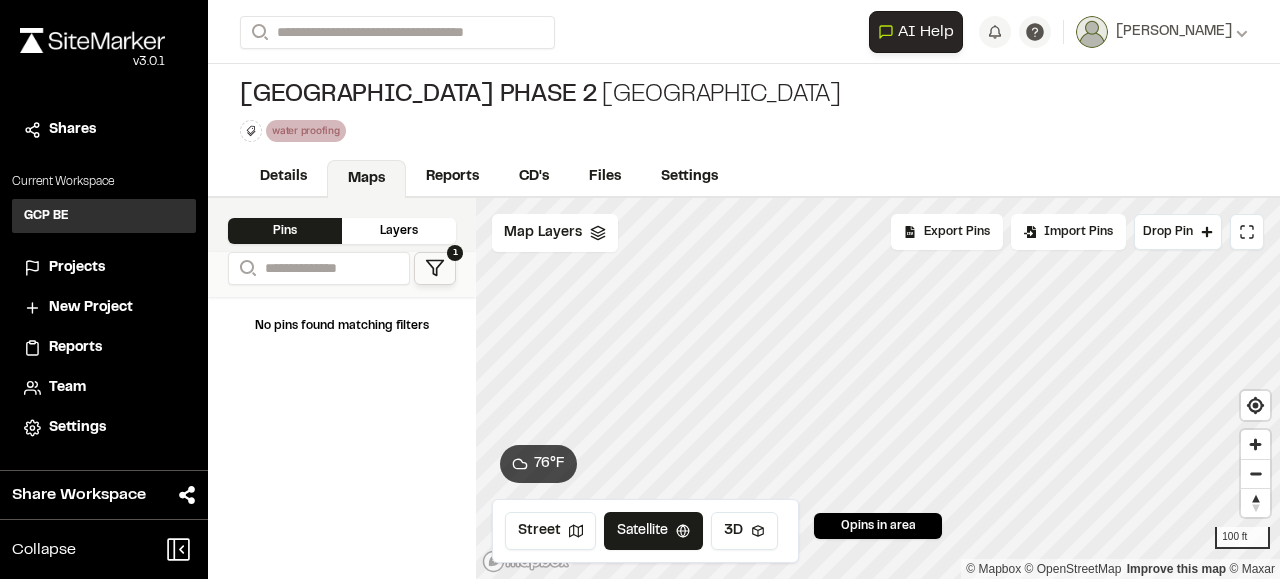 drag, startPoint x: 992, startPoint y: 128, endPoint x: 904, endPoint y: 125, distance: 88.051125 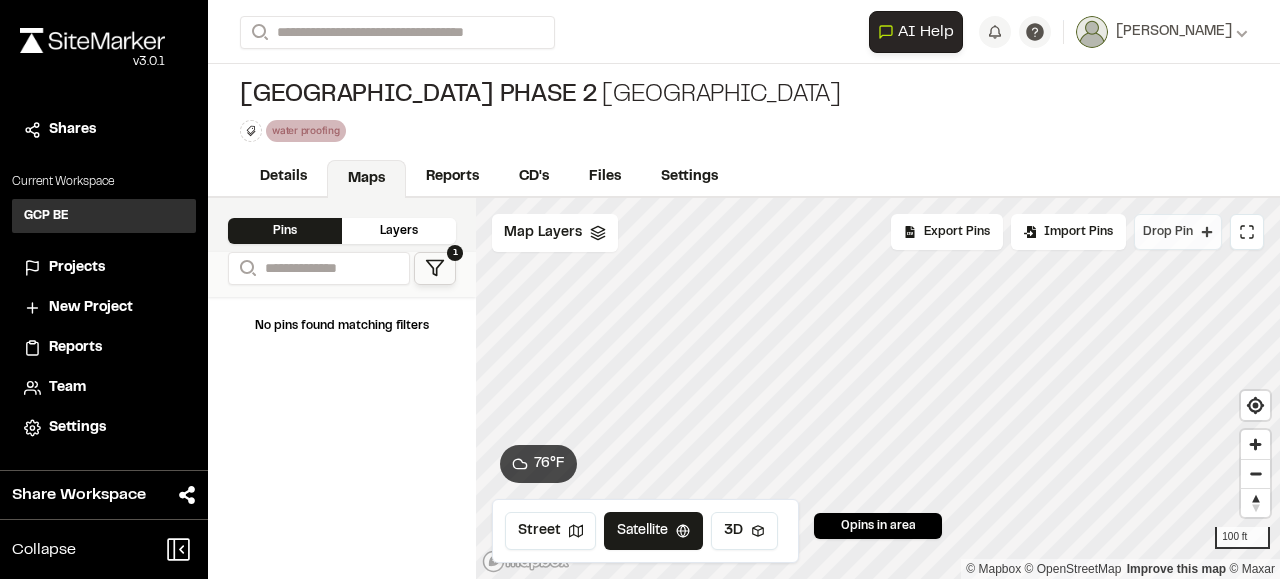 click on "Drop Pin" at bounding box center (1168, 232) 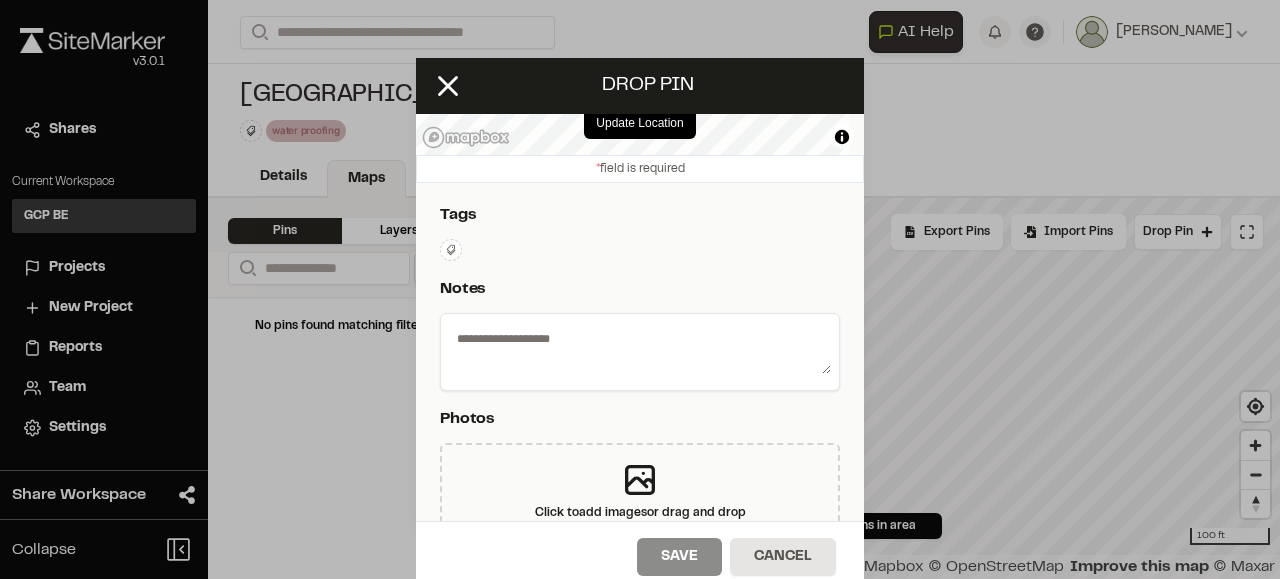 scroll, scrollTop: 184, scrollLeft: 0, axis: vertical 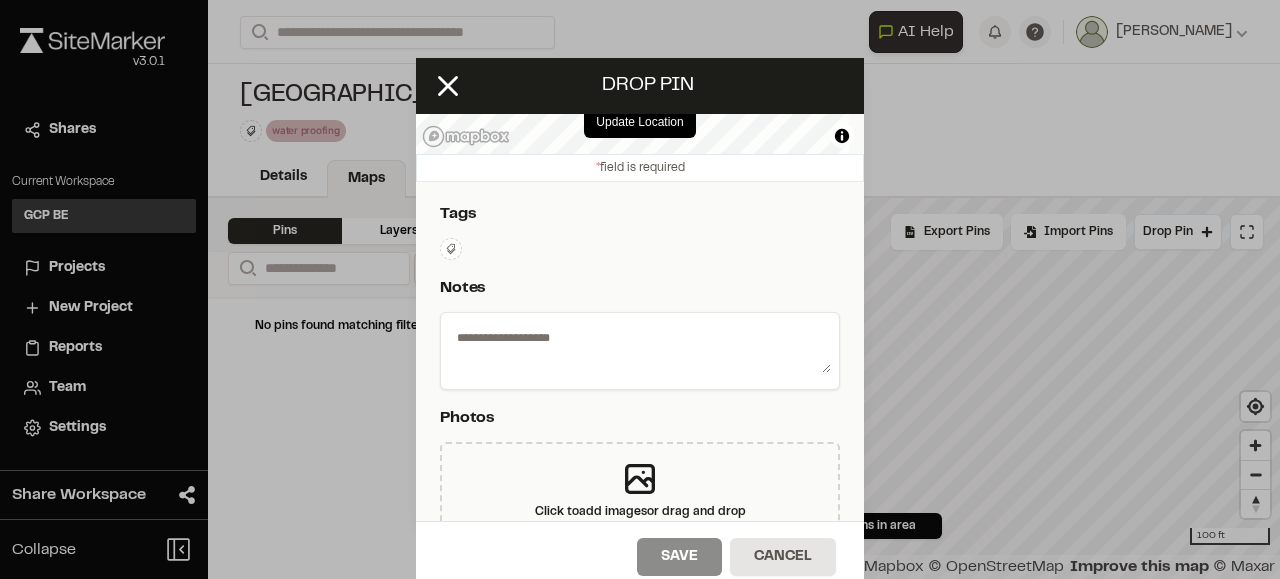 click at bounding box center (640, 347) 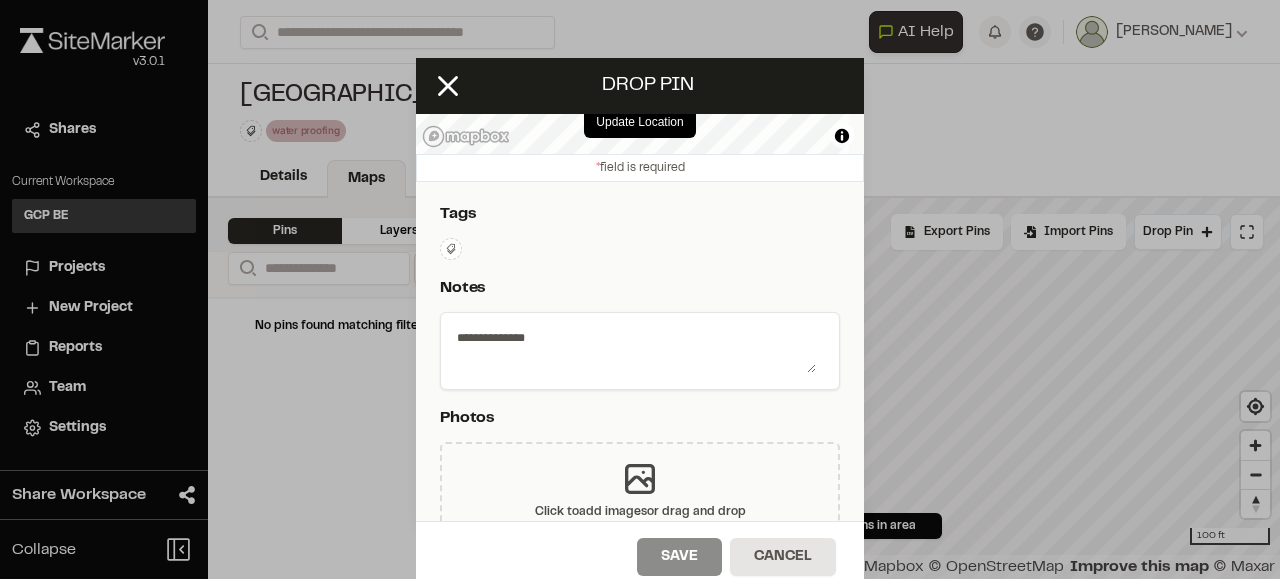 type on "**********" 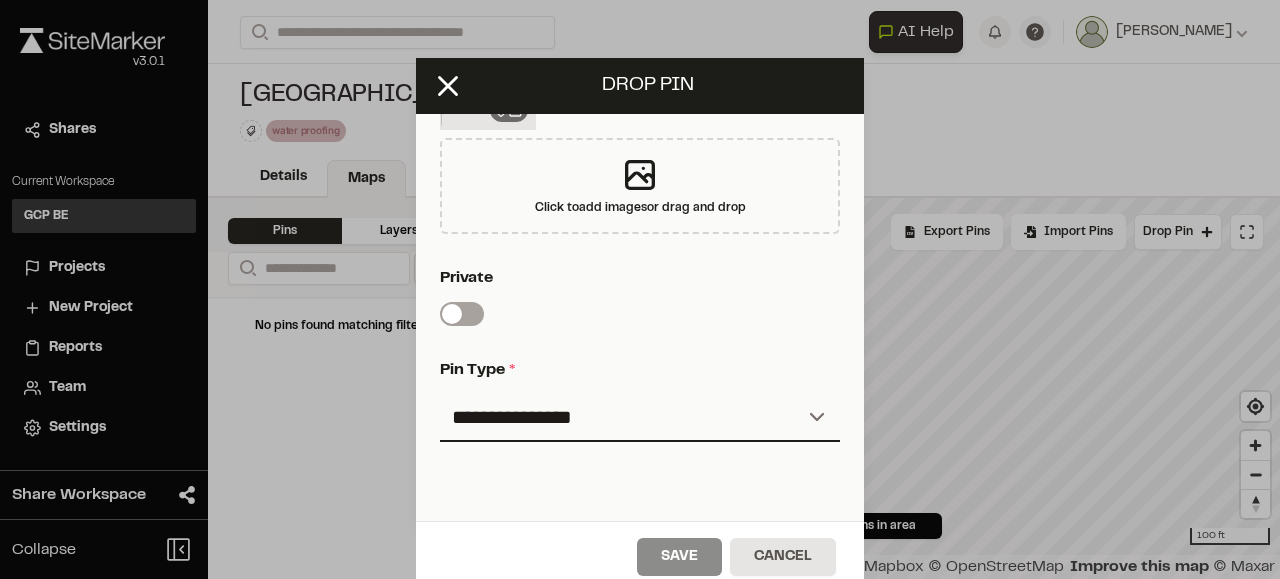 scroll, scrollTop: 662, scrollLeft: 0, axis: vertical 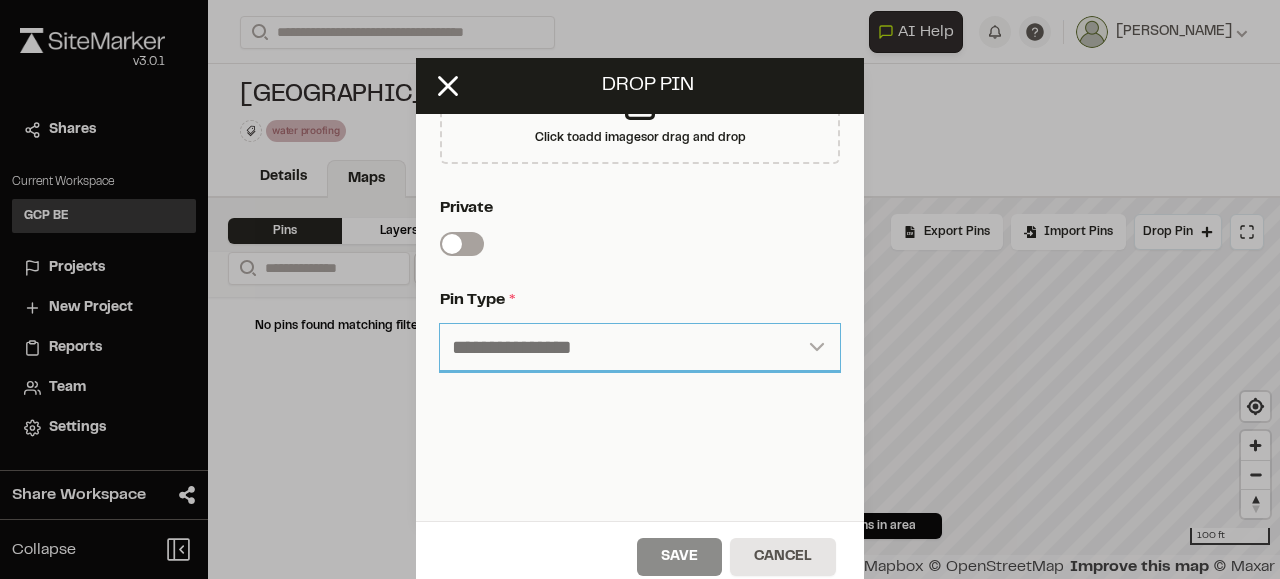 click on "**********" at bounding box center (640, 348) 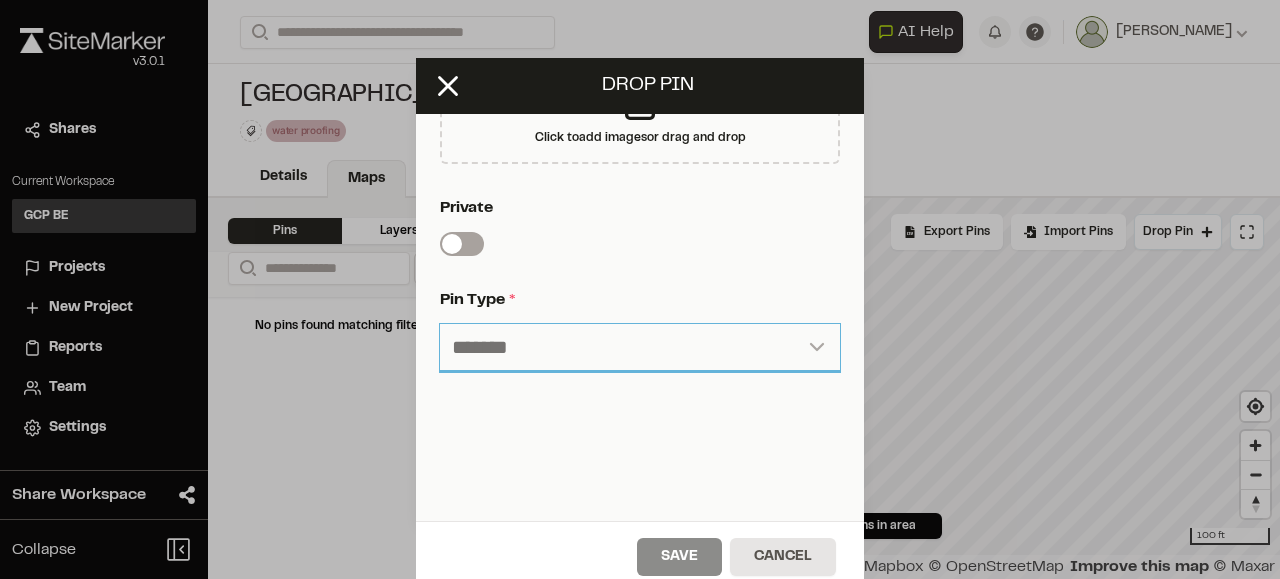 click on "**********" at bounding box center [640, 348] 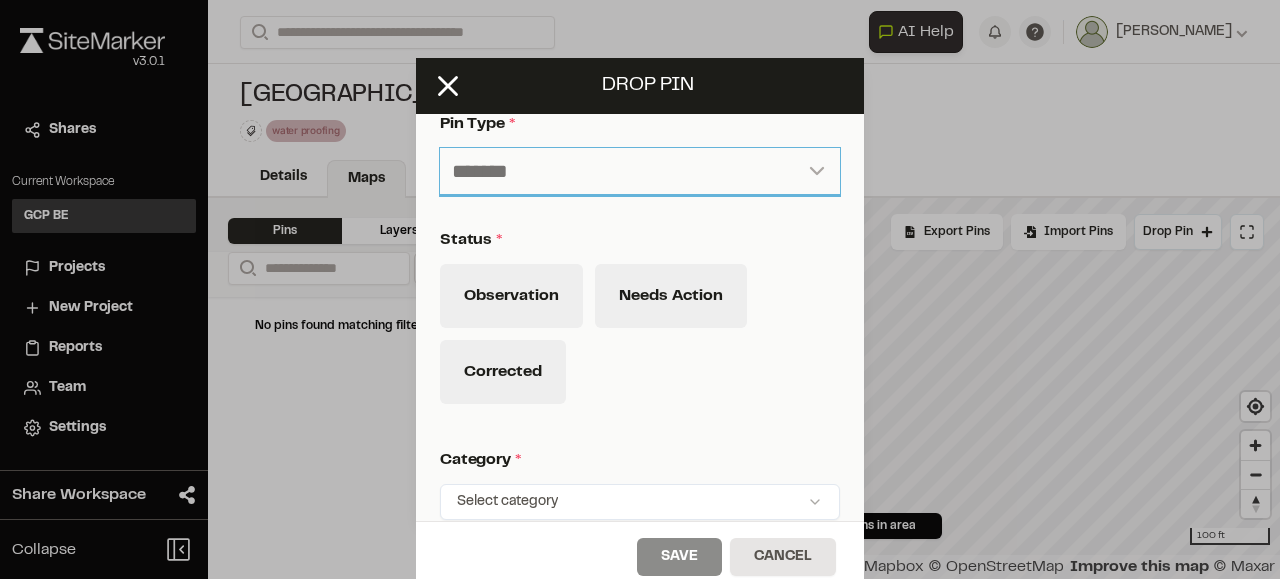 scroll, scrollTop: 841, scrollLeft: 0, axis: vertical 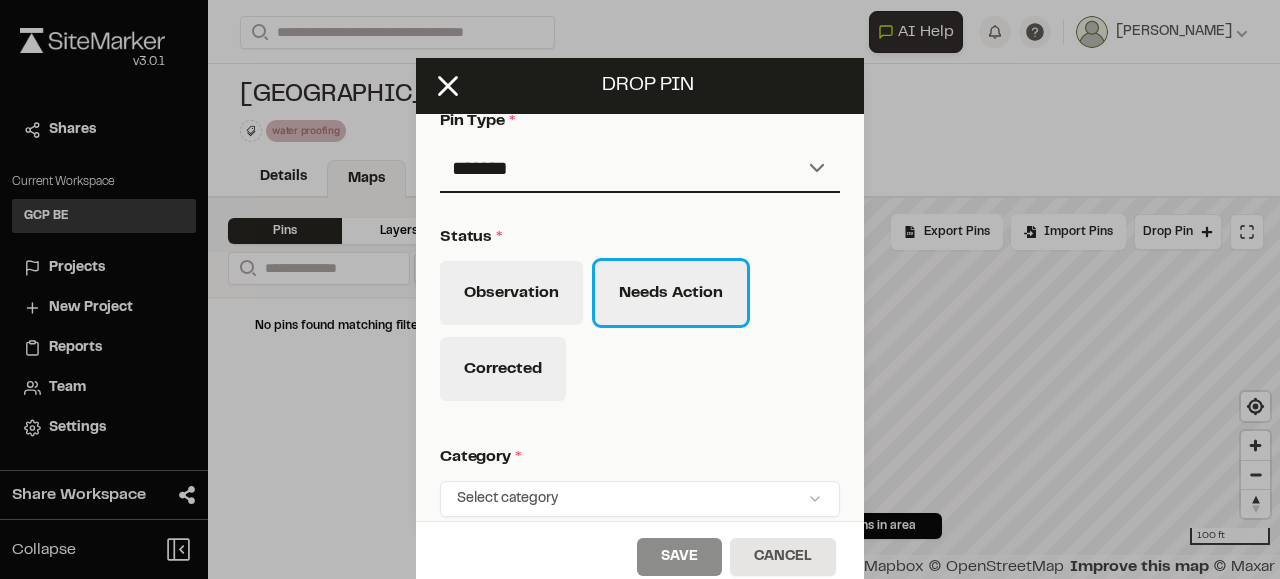click on "Needs Action" at bounding box center [671, 293] 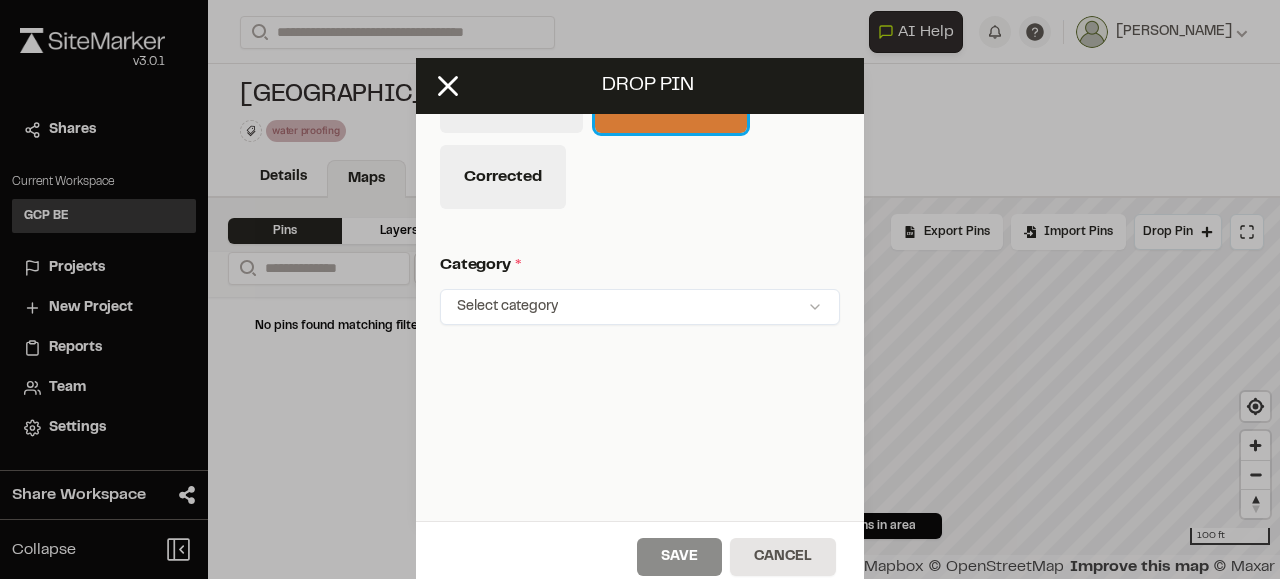 scroll, scrollTop: 1045, scrollLeft: 0, axis: vertical 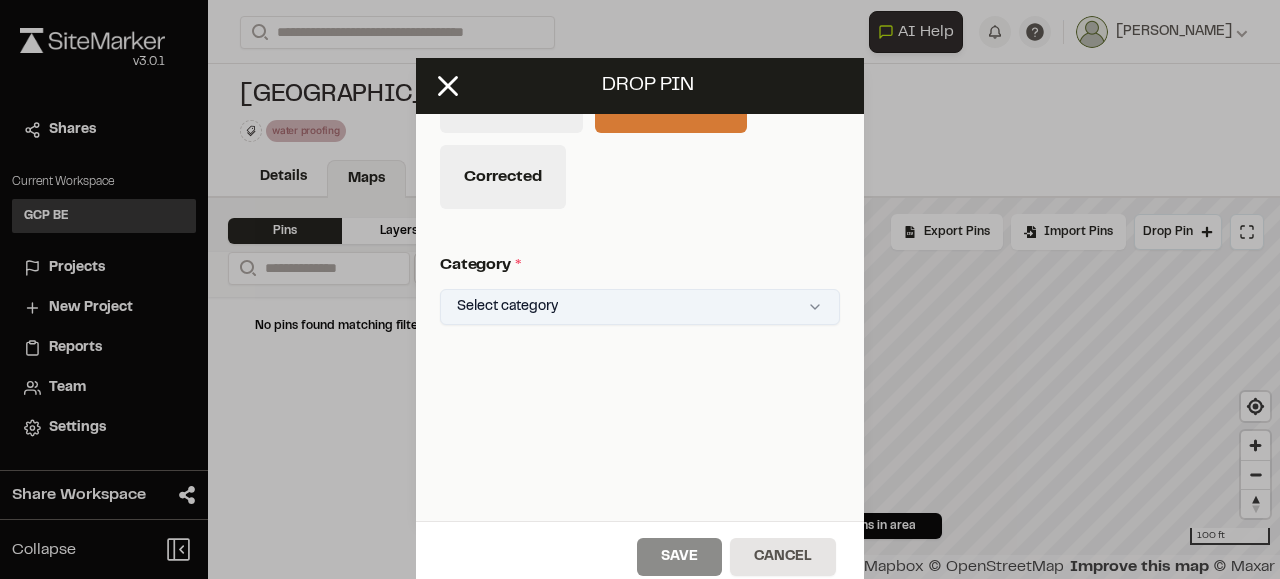 click on "Close sidebar v 3.0.1 Shares Current Workspace GCP BE GB Projects New Project Reports Team Settings Share Workspace Collapse Invite Link Uh oh! You don't currently have acces to invite members to join Sitemarker. Done Open sidebar Search Recently Searched [GEOGRAPHIC_DATA] Phase 2   [GEOGRAPHIC_DATA] [GEOGRAPHIC_DATA] ,  [GEOGRAPHIC_DATA] [GEOGRAPHIC_DATA]   [GEOGRAPHIC_DATA] by Anthem Phase 2 Squamish ,  [GEOGRAPHIC_DATA] Search to see more projects... AI Help AI Assistant Ask about features or construction insights What can I help you with? How can I add pins to a project? How do I invite team members? How do I create a new project?
To pick up a draggable item, press the space bar.
While dragging, use the arrow keys to move the item.
Press space again to drop the item in its new position, or press escape to cancel.
Join project Ready to join  ? You were invited to join  project    by   . Accept Decline Need help? Need help? FAQ Support Site Request a Feature Submit Bug Report [PERSON_NAME] [PERSON_NAME] Settings Report a bug" at bounding box center [640, 289] 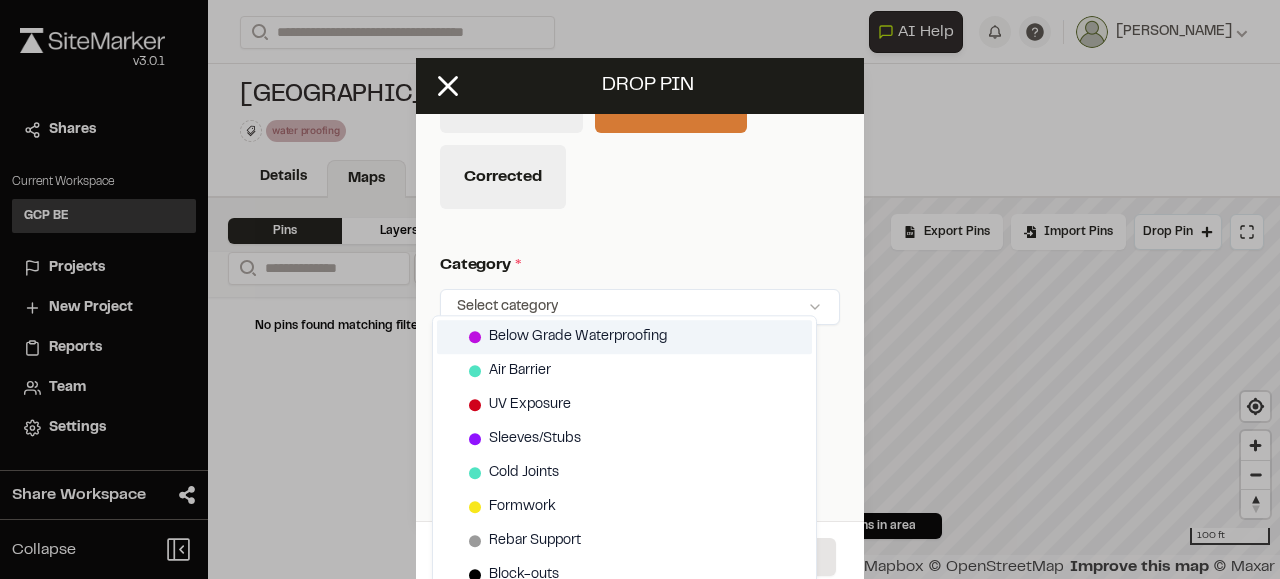 click on "Below Grade Waterproofing" at bounding box center [578, 337] 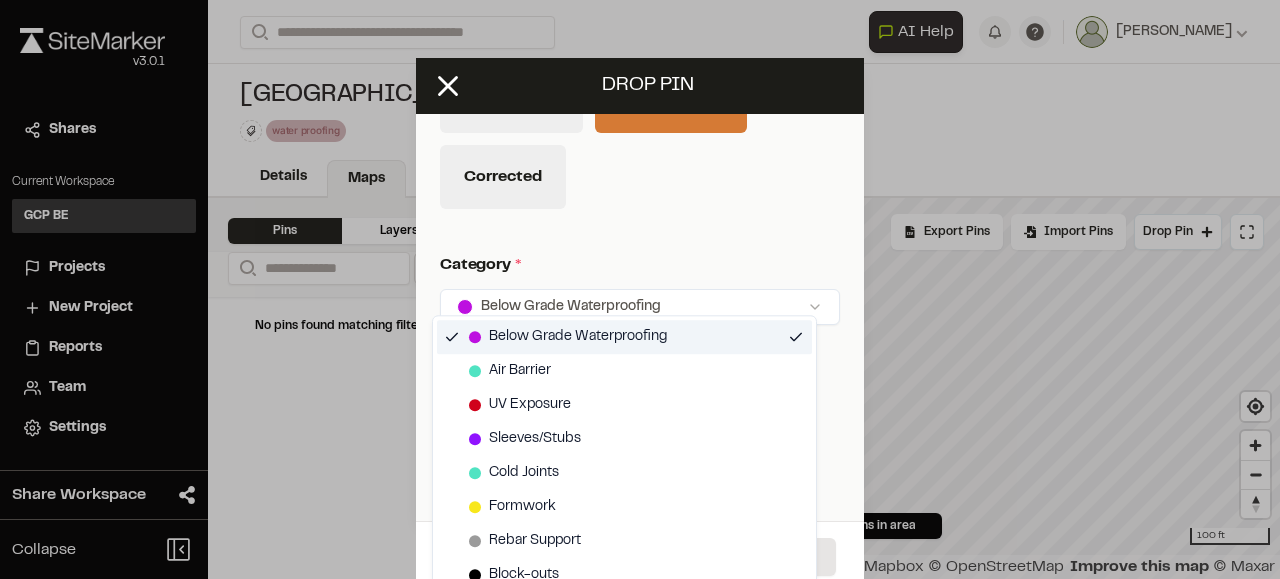 click on "Below Grade Waterproofing" at bounding box center [578, 337] 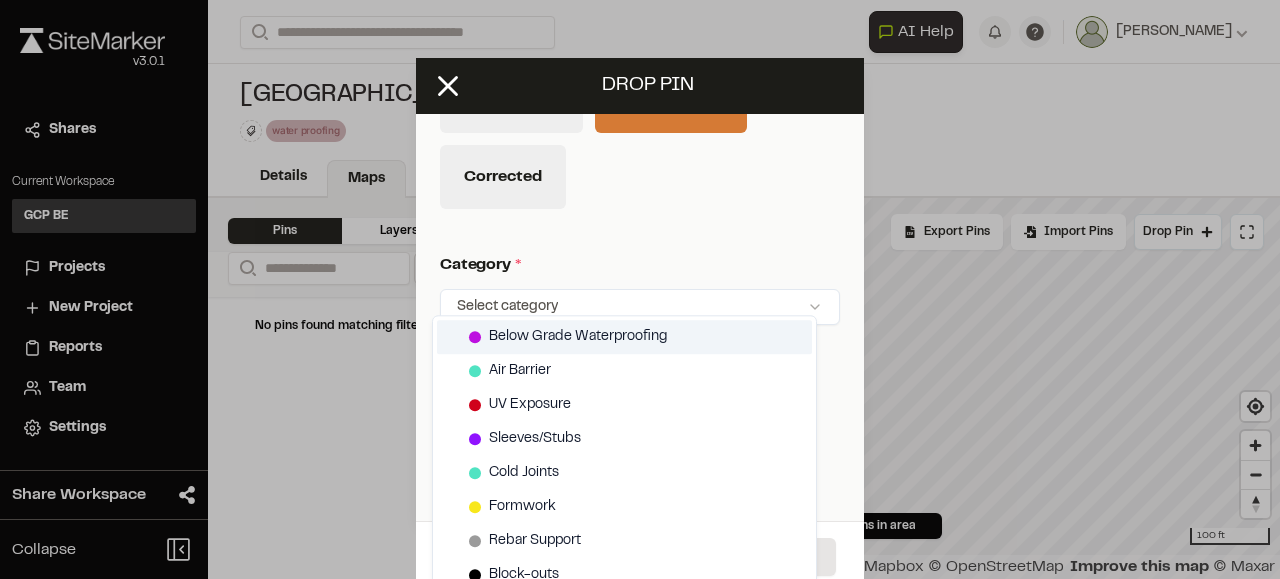 click on "Below Grade Waterproofing" at bounding box center [578, 337] 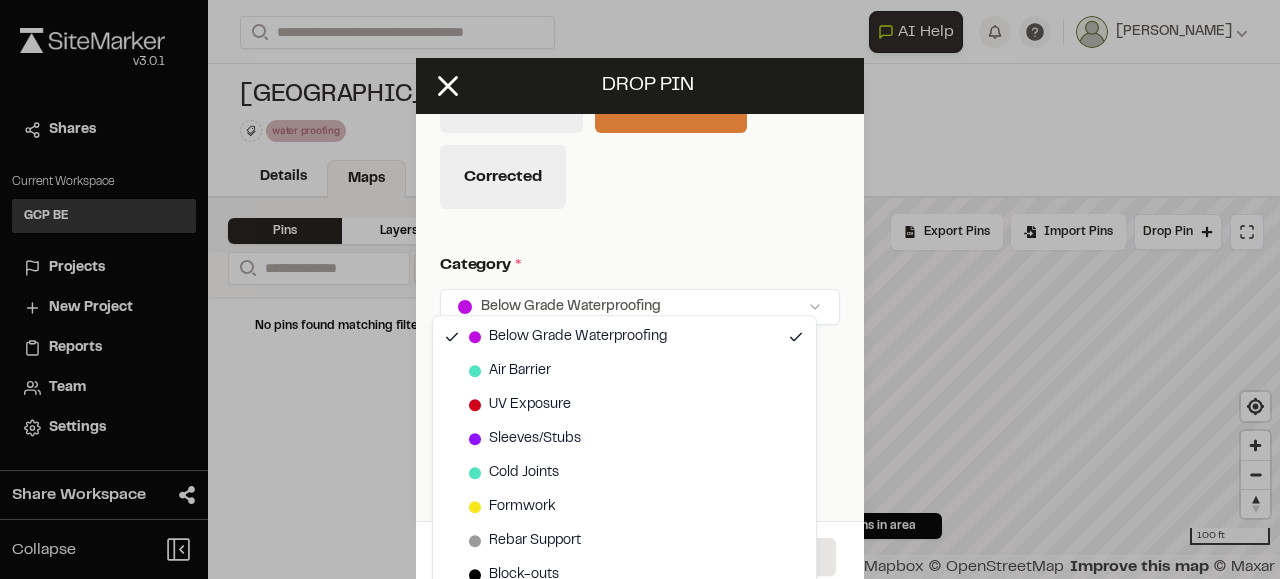 click on "Close sidebar v 3.0.1 Shares Current Workspace GCP BE GB Projects New Project Reports Team Settings Share Workspace Collapse Invite Link Uh oh! You don't currently have acces to invite members to join Sitemarker. Done Open sidebar Search Recently Searched [GEOGRAPHIC_DATA] Phase 2   [GEOGRAPHIC_DATA] [GEOGRAPHIC_DATA] ,  [GEOGRAPHIC_DATA] [GEOGRAPHIC_DATA]   [GEOGRAPHIC_DATA] by Anthem Phase 2 Squamish ,  [GEOGRAPHIC_DATA] Search to see more projects... AI Help AI Assistant Ask about features or construction insights What can I help you with? How can I add pins to a project? How do I invite team members? How do I create a new project?
To pick up a draggable item, press the space bar.
While dragging, use the arrow keys to move the item.
Press space again to drop the item in its new position, or press escape to cancel.
Join project Ready to join  ? You were invited to join  project    by   . Accept Decline Need help? Need help? FAQ Support Site Request a Feature Submit Bug Report [PERSON_NAME] [PERSON_NAME] Settings Report a bug" at bounding box center [640, 289] 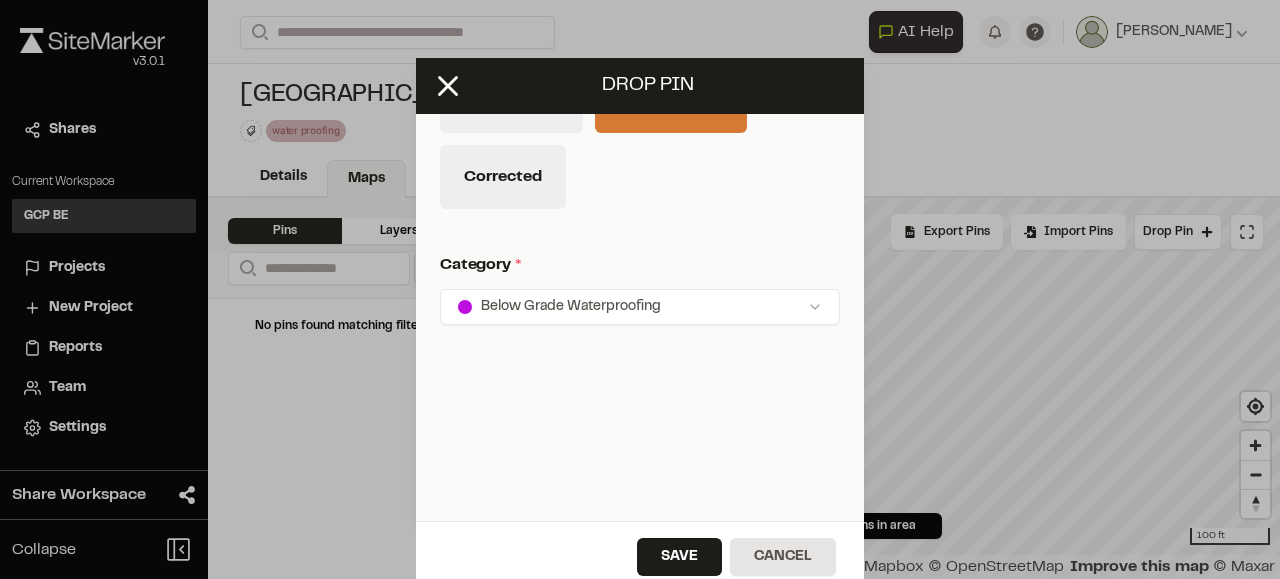 scroll, scrollTop: 1046, scrollLeft: 0, axis: vertical 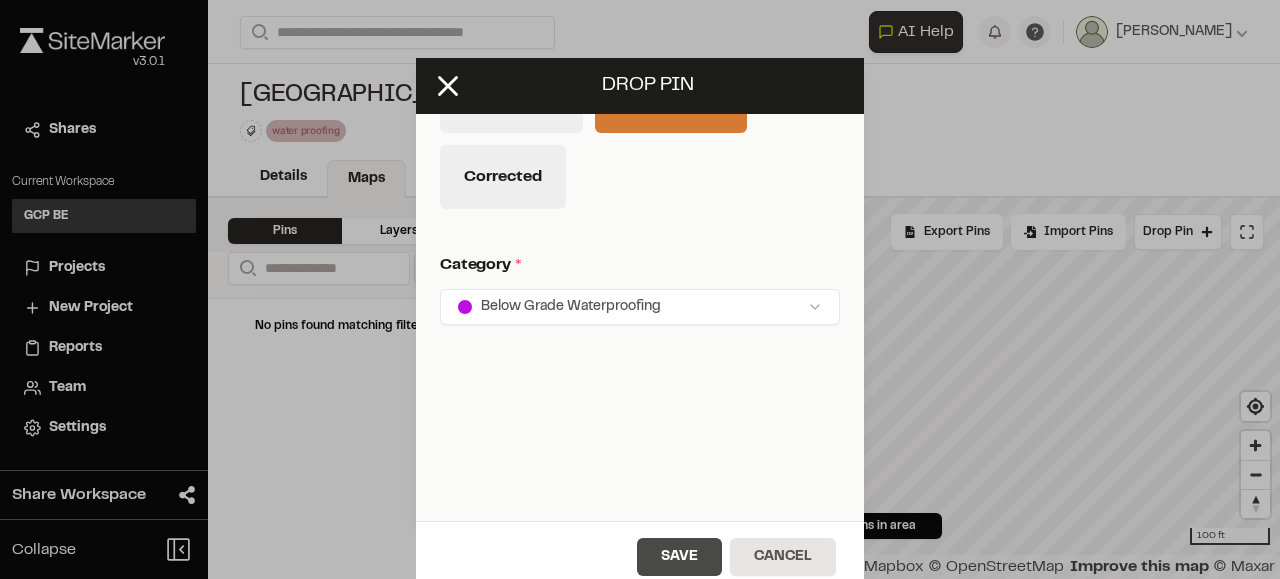 click on "Save" at bounding box center [679, 557] 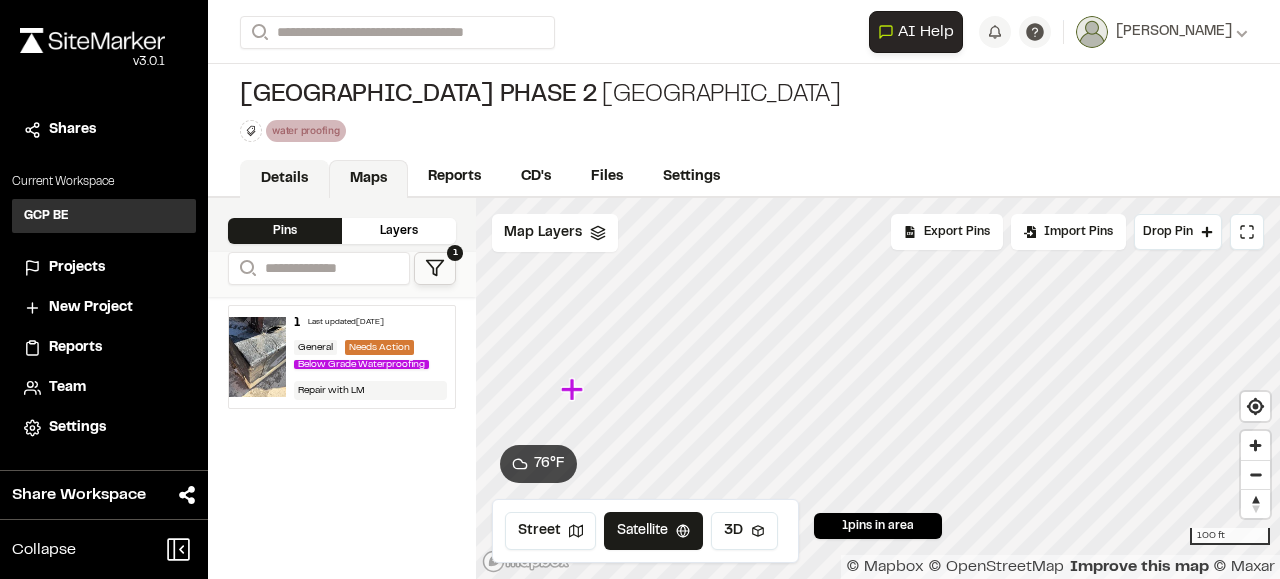 click on "Details" at bounding box center [284, 179] 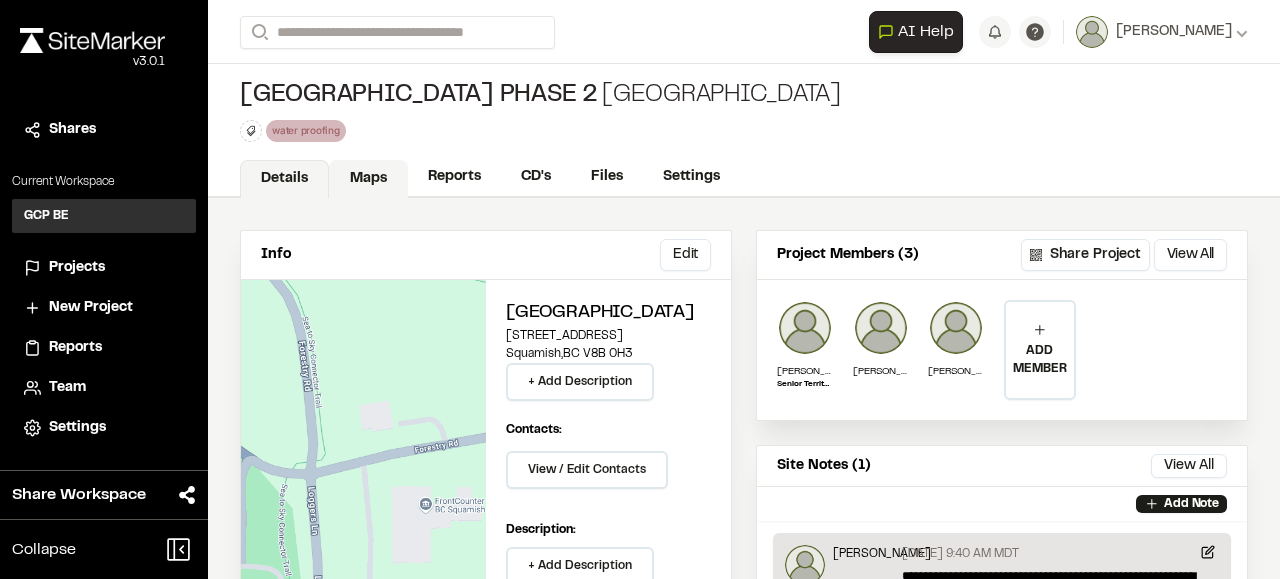 click on "Maps" at bounding box center (368, 179) 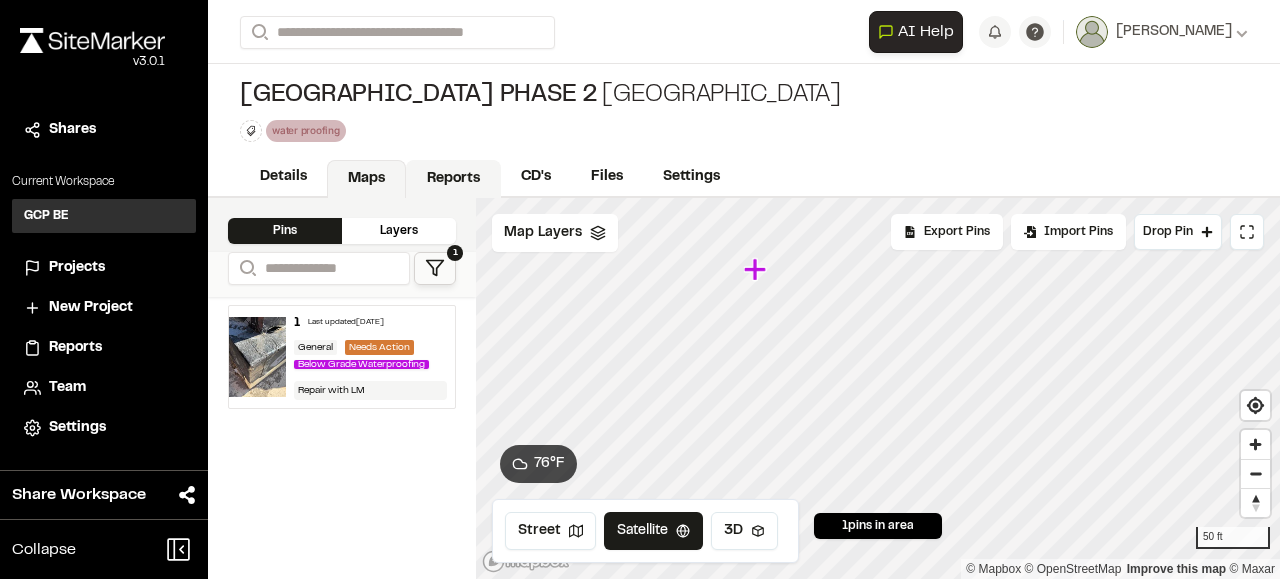 click on "Reports" at bounding box center [453, 179] 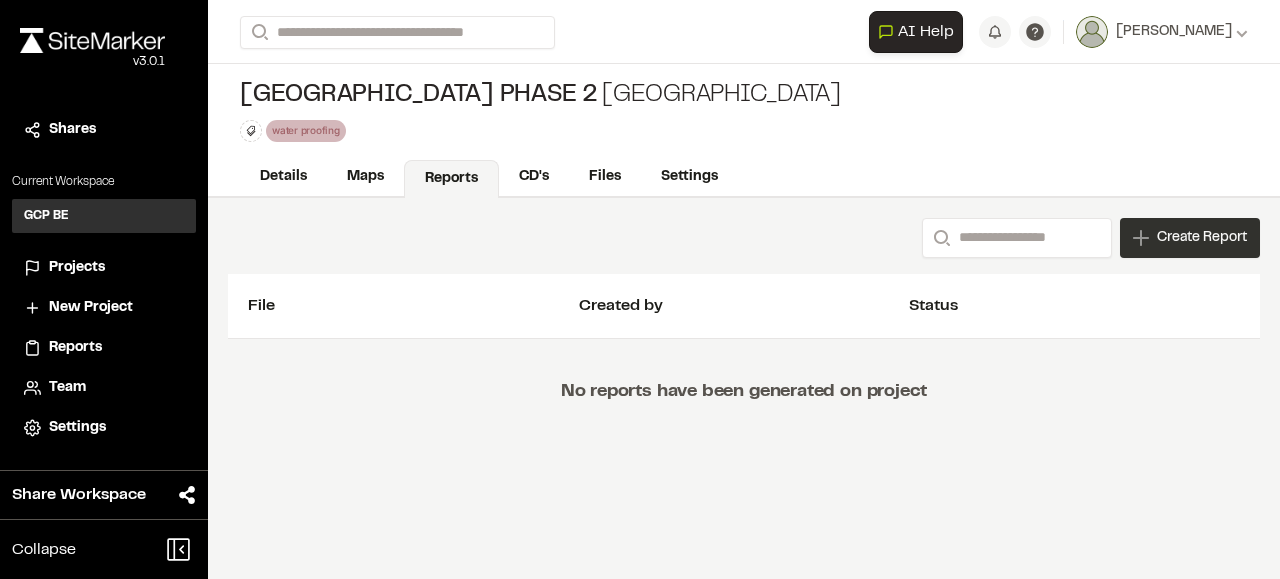 click on "Create Report" at bounding box center (1202, 238) 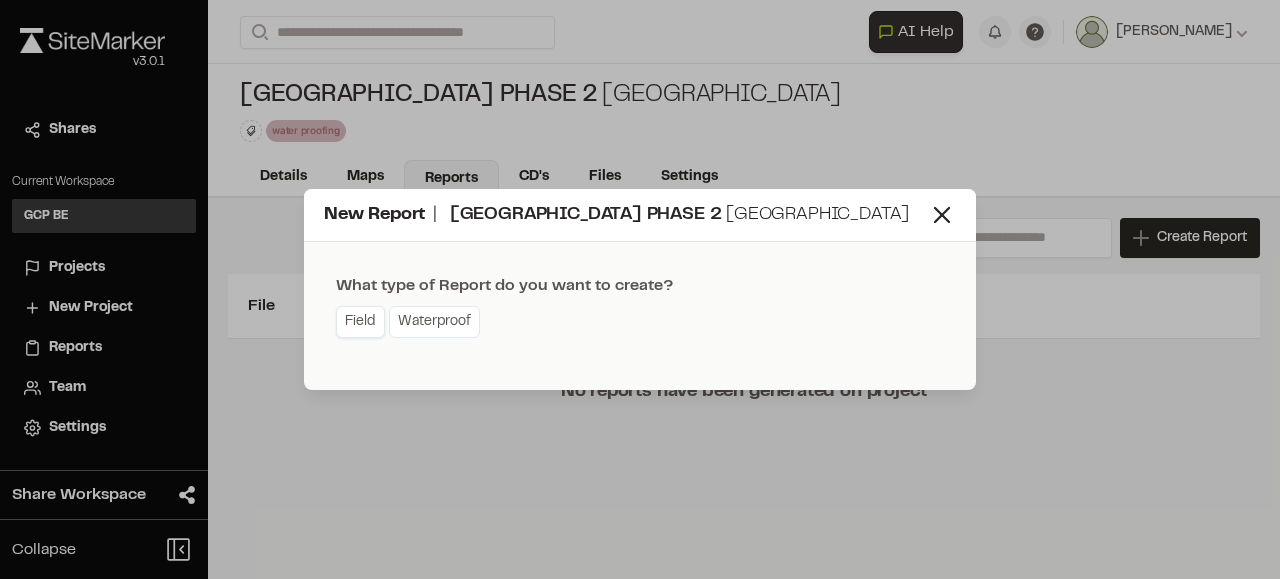 click on "Field" at bounding box center (360, 322) 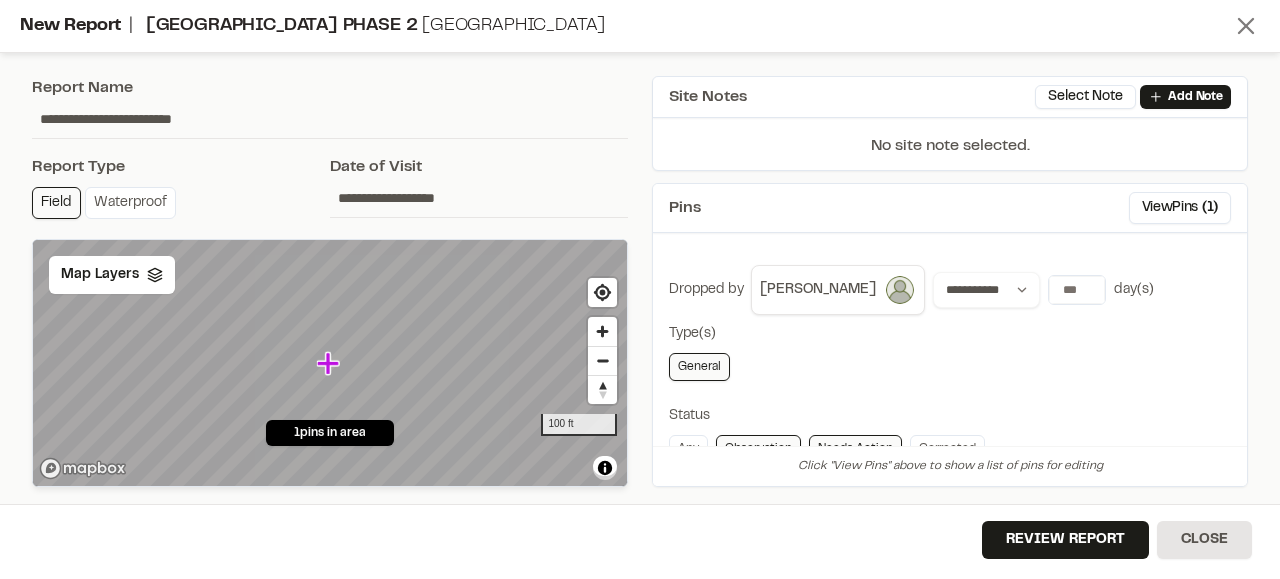 click 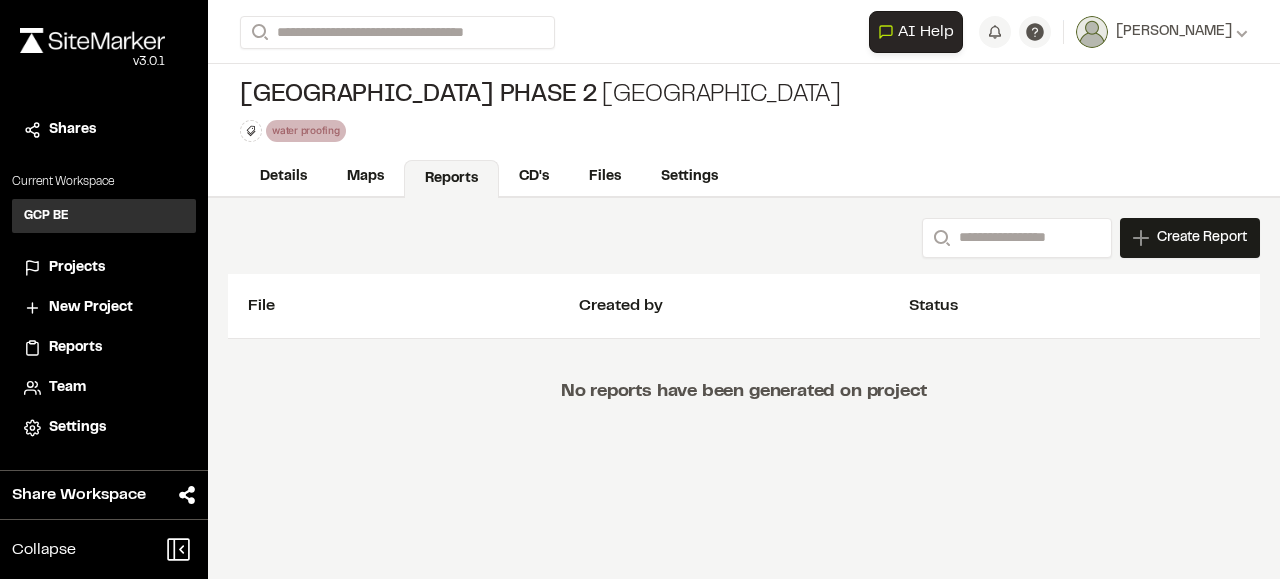 click on "Reports" at bounding box center (451, 179) 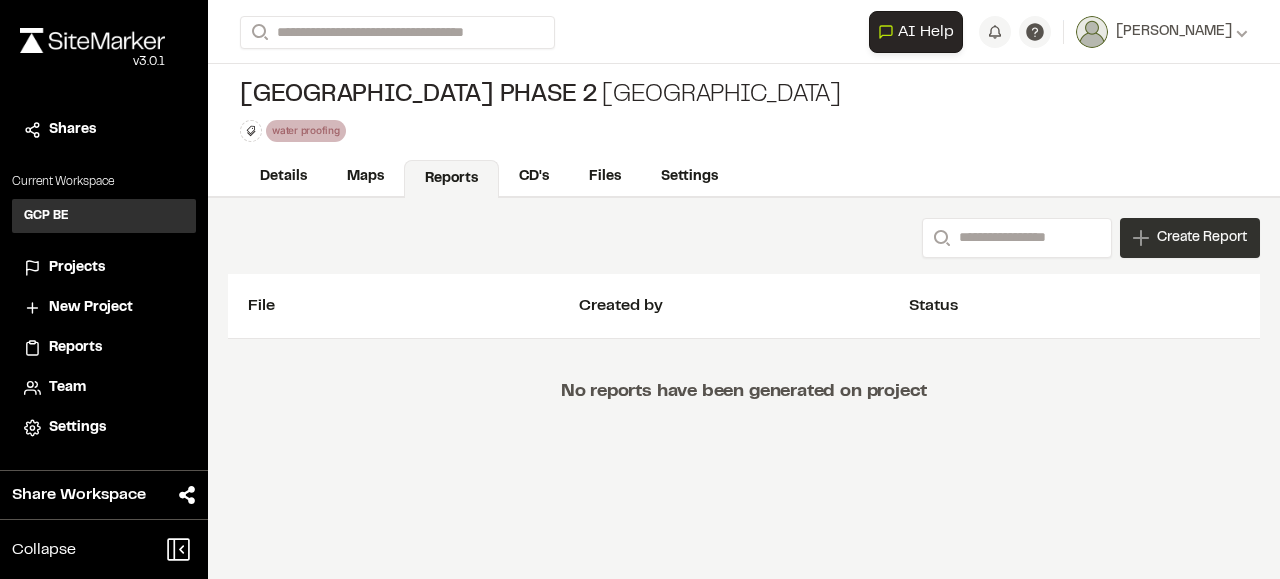 click on "Create Report" at bounding box center [1190, 238] 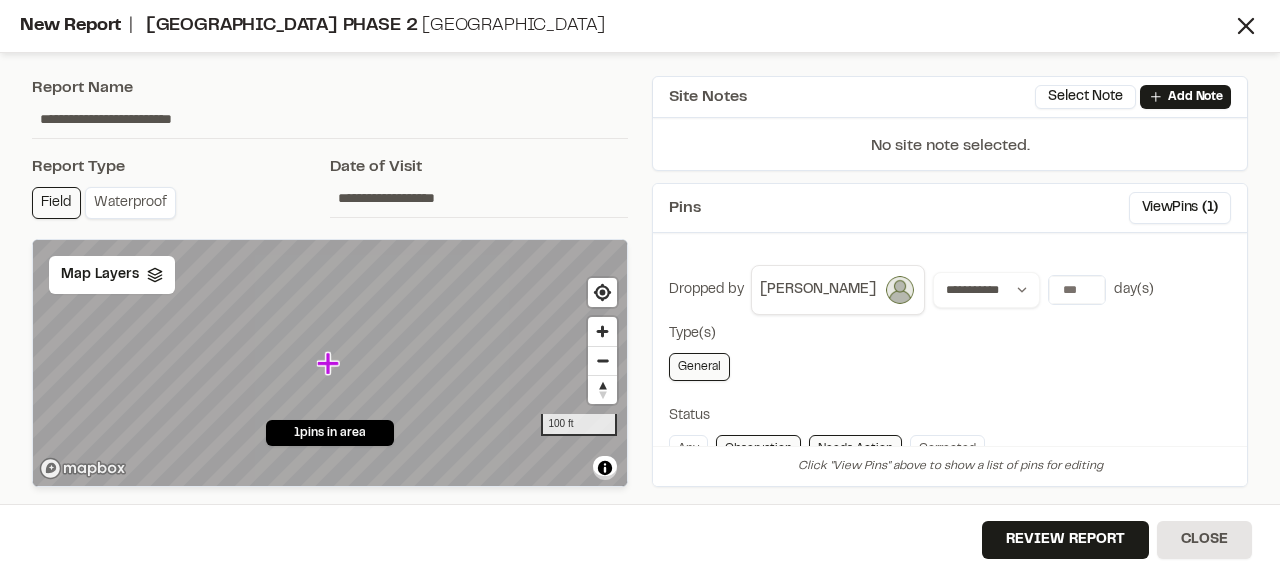 click on "Waterproof" at bounding box center [130, 203] 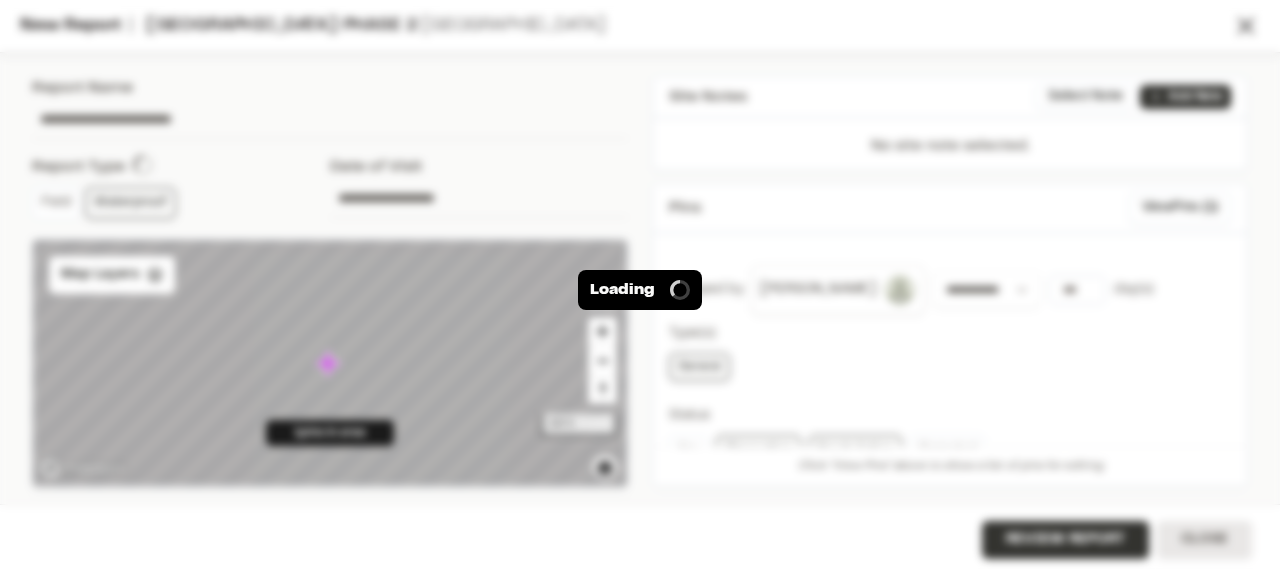 type on "**********" 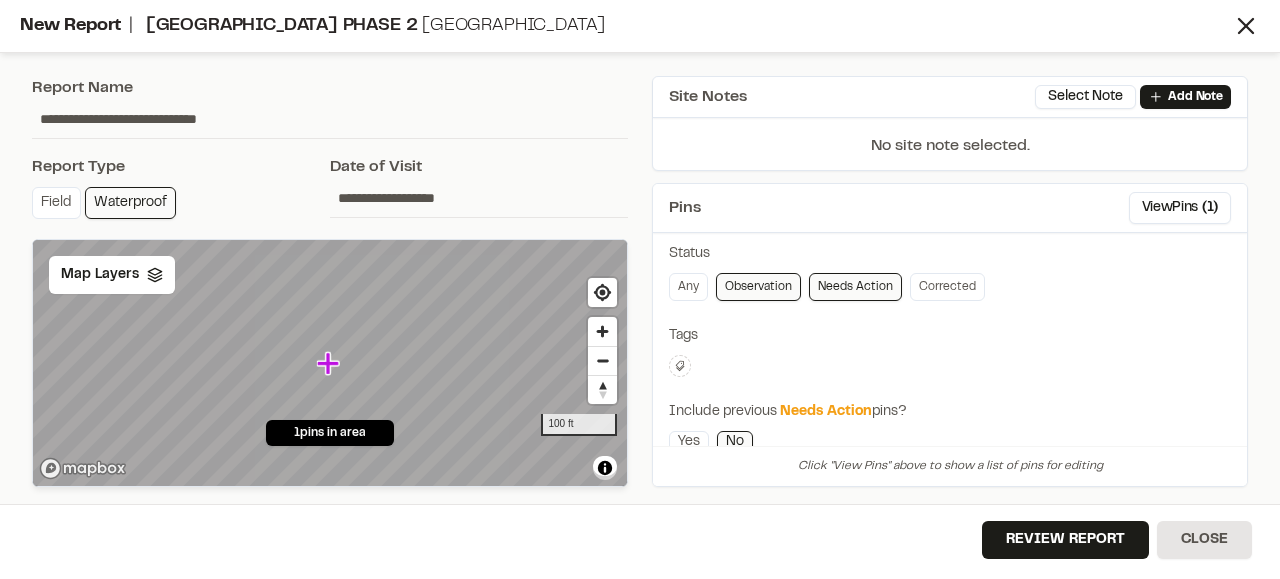 scroll, scrollTop: 163, scrollLeft: 0, axis: vertical 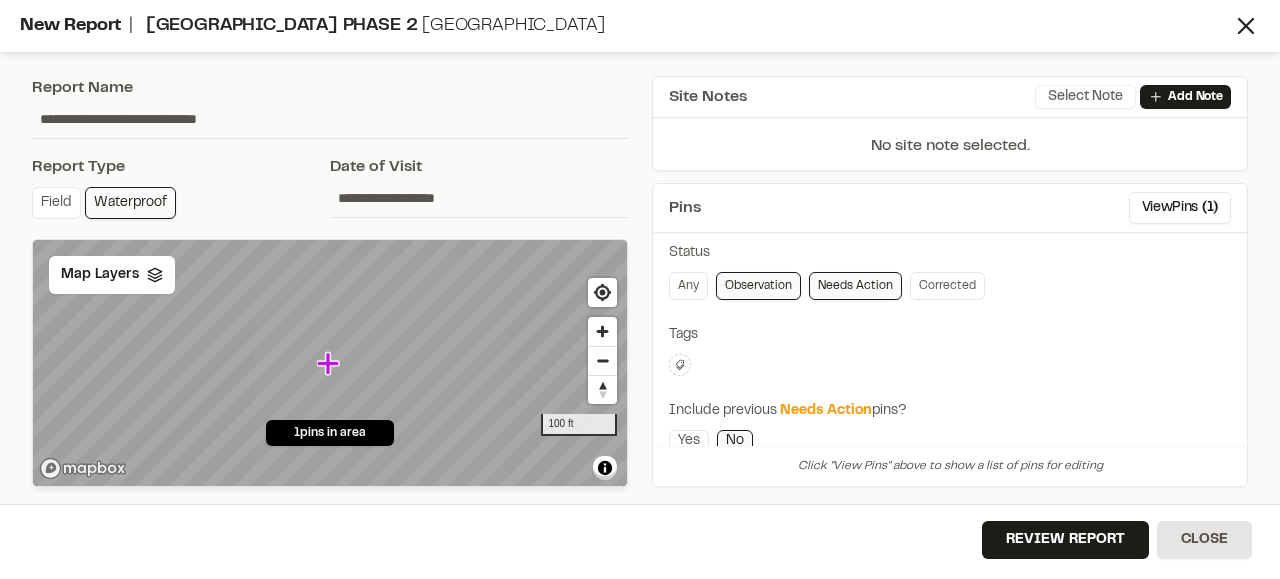 click on "Select Note" at bounding box center [1085, 97] 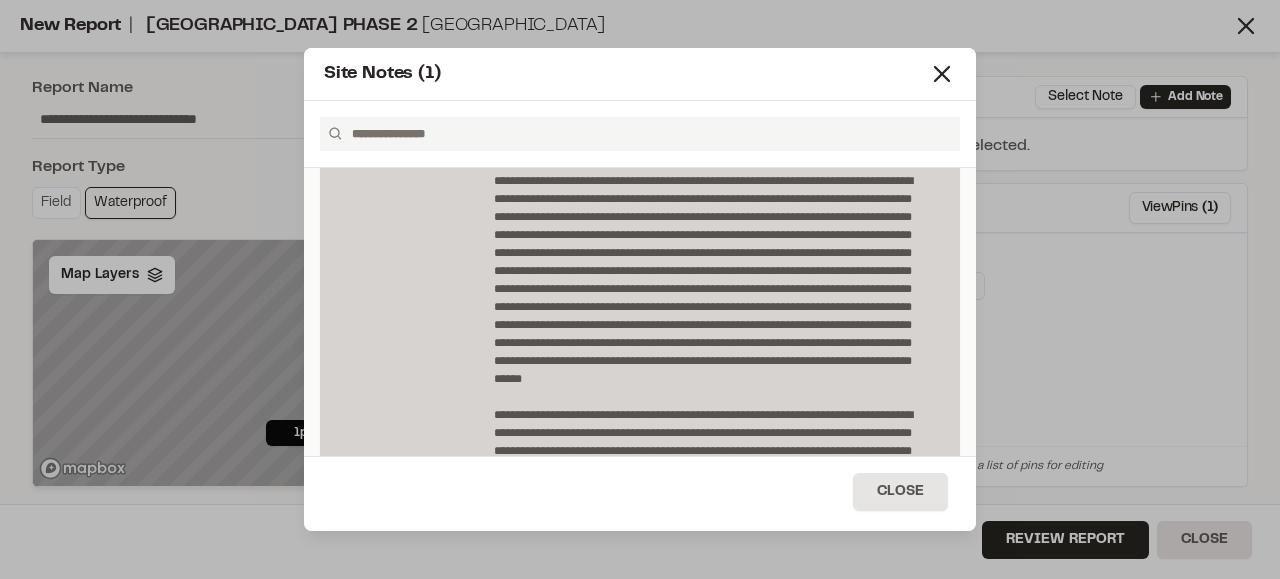 scroll, scrollTop: 258, scrollLeft: 0, axis: vertical 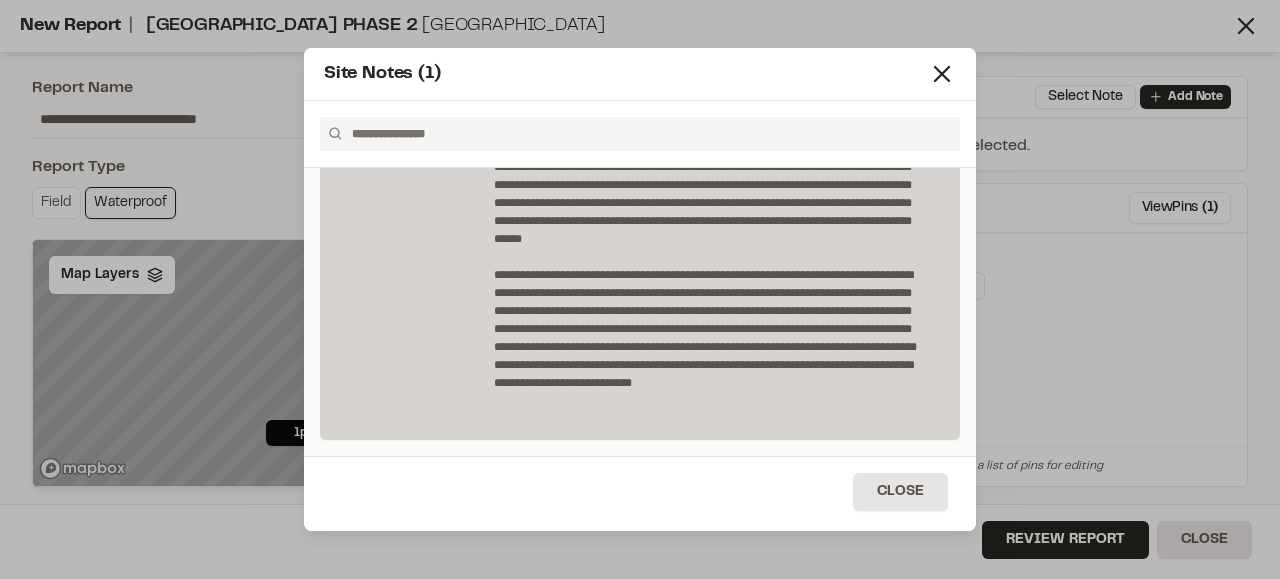 click on "**********" at bounding box center [715, 194] 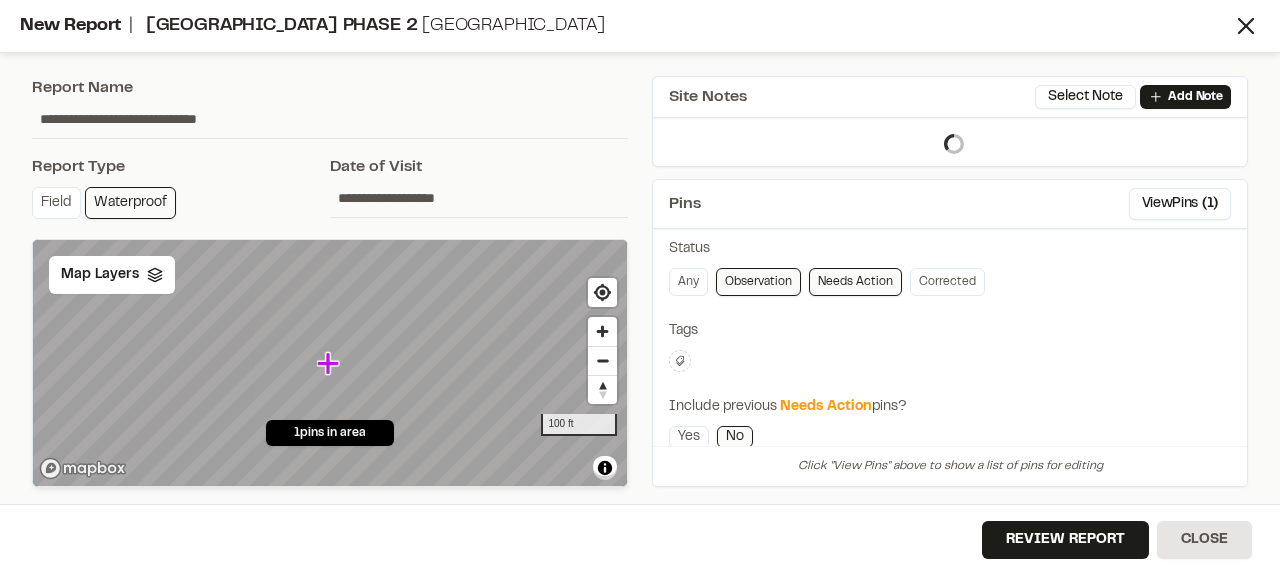 scroll, scrollTop: 0, scrollLeft: 0, axis: both 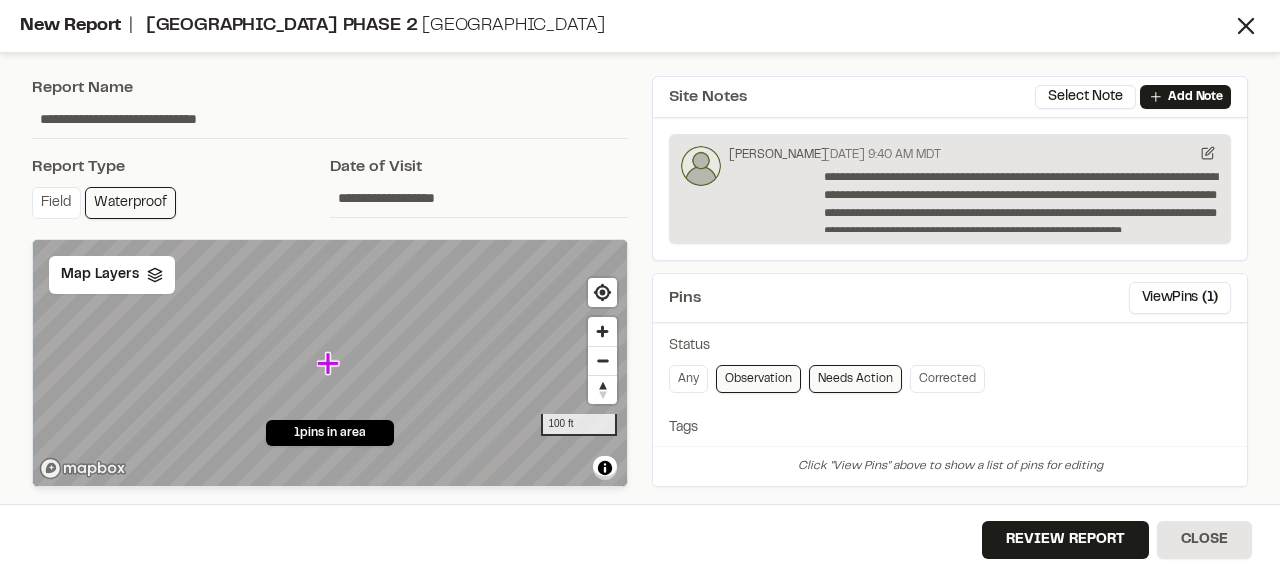 click on "Needs Action" at bounding box center [855, 379] 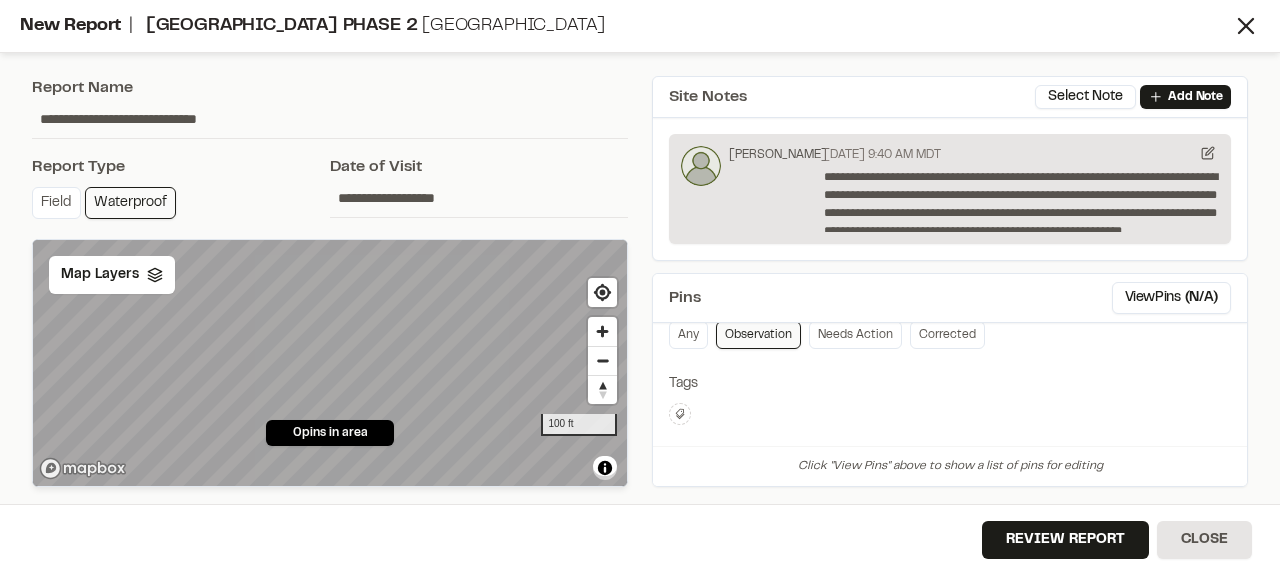 scroll, scrollTop: 144, scrollLeft: 0, axis: vertical 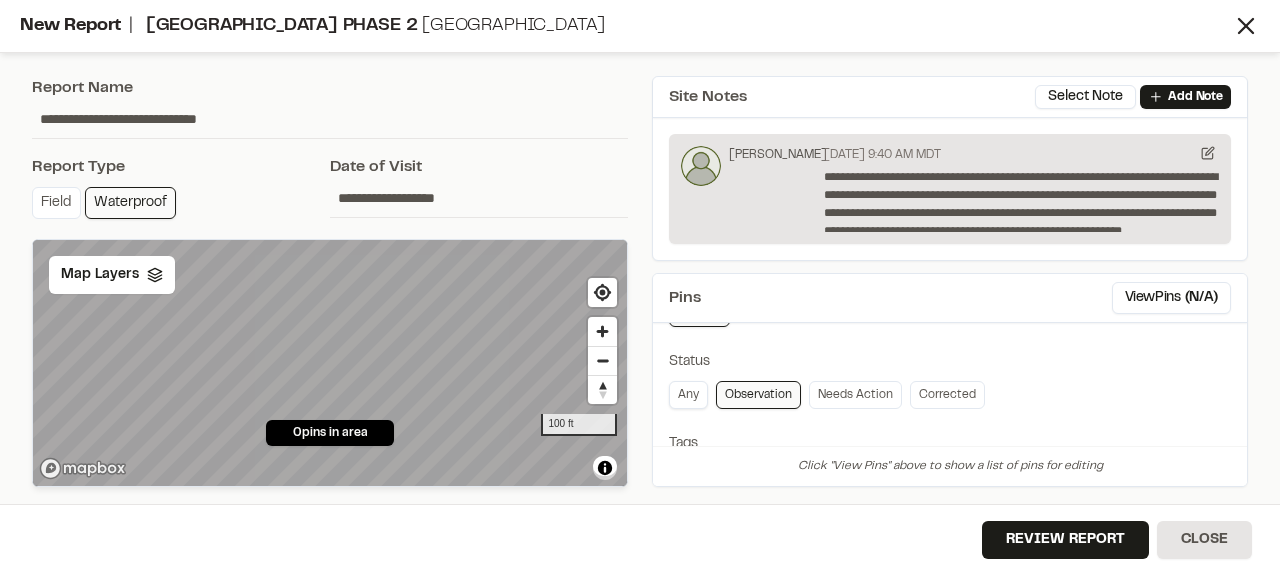 click on "Any" at bounding box center [688, 395] 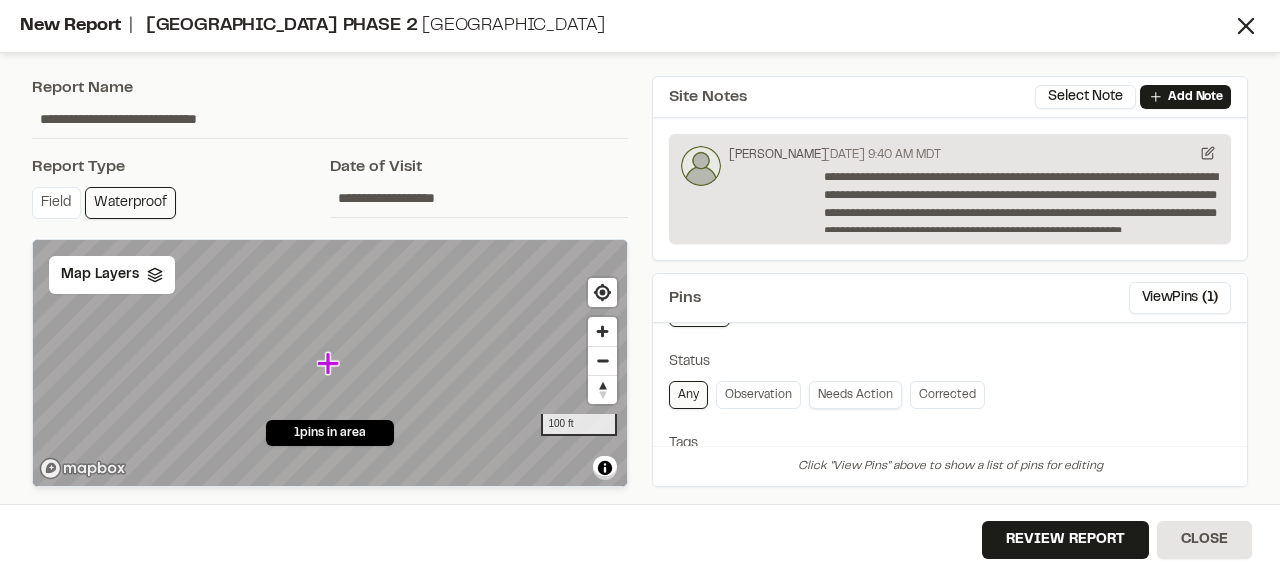 click on "Needs Action" at bounding box center [855, 395] 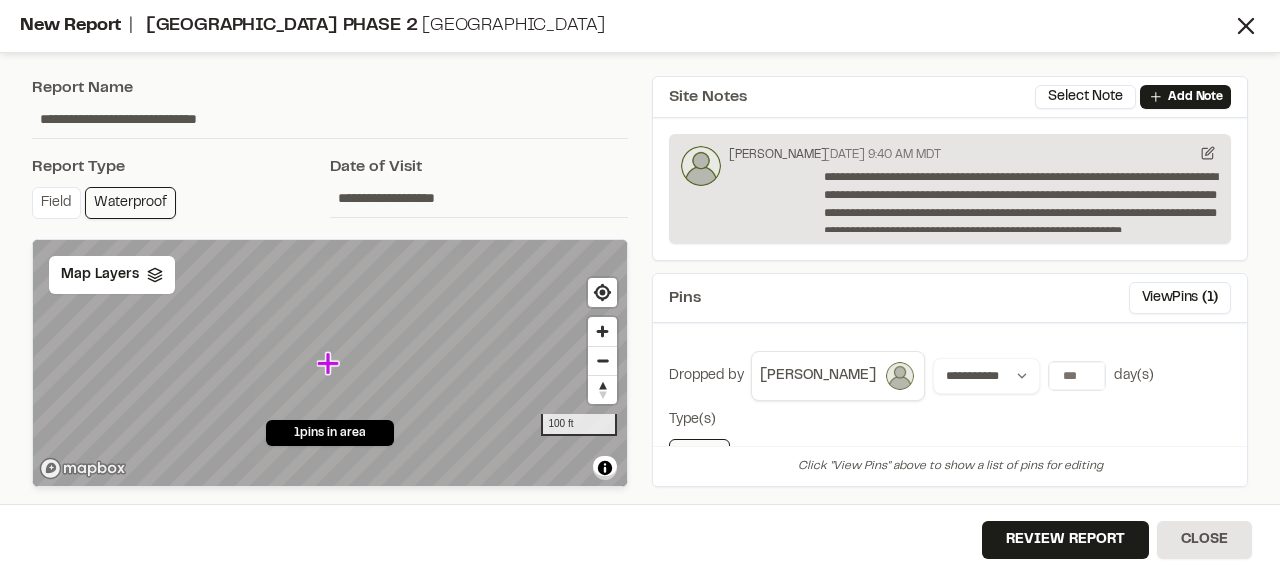 scroll, scrollTop: 0, scrollLeft: 0, axis: both 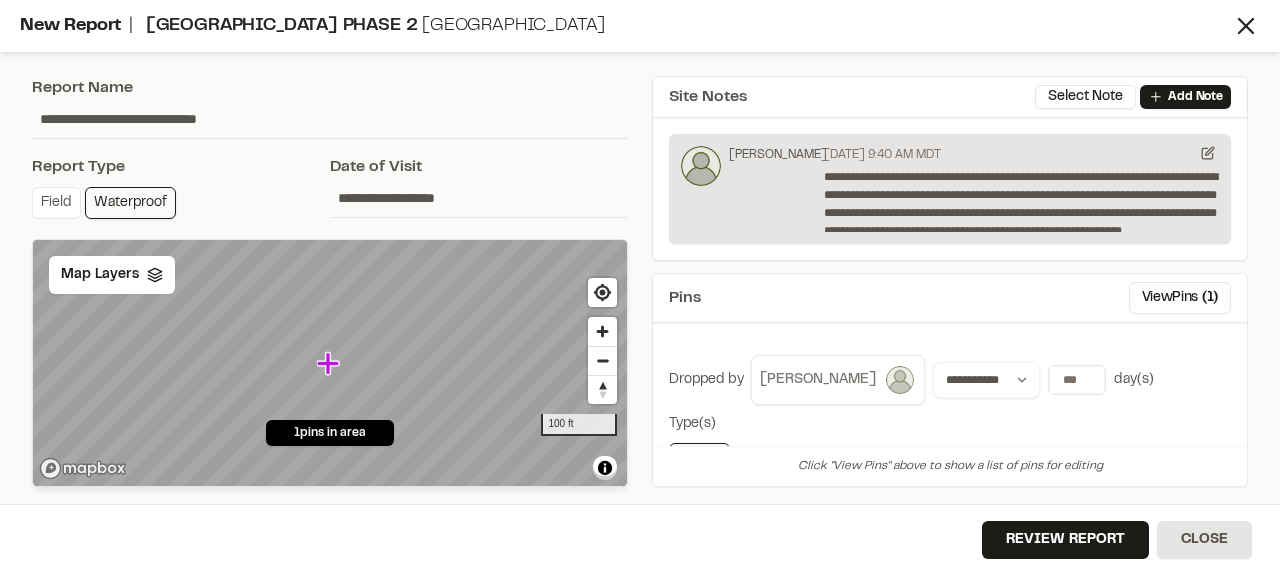 click on "[PERSON_NAME]" at bounding box center (818, 380) 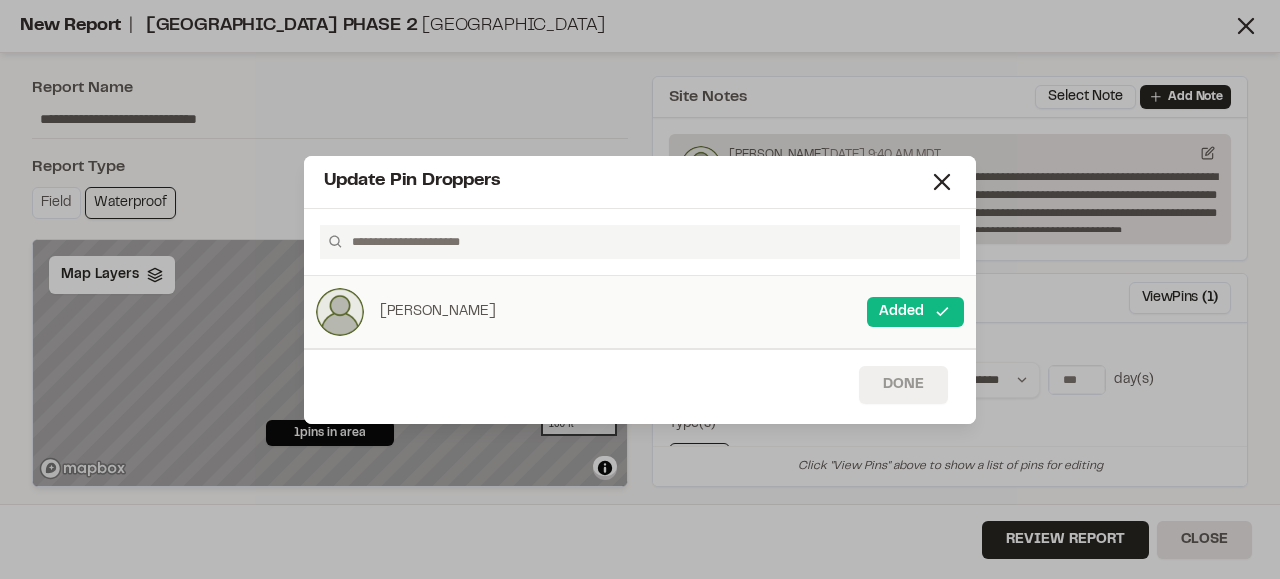 click on "done" at bounding box center (903, 385) 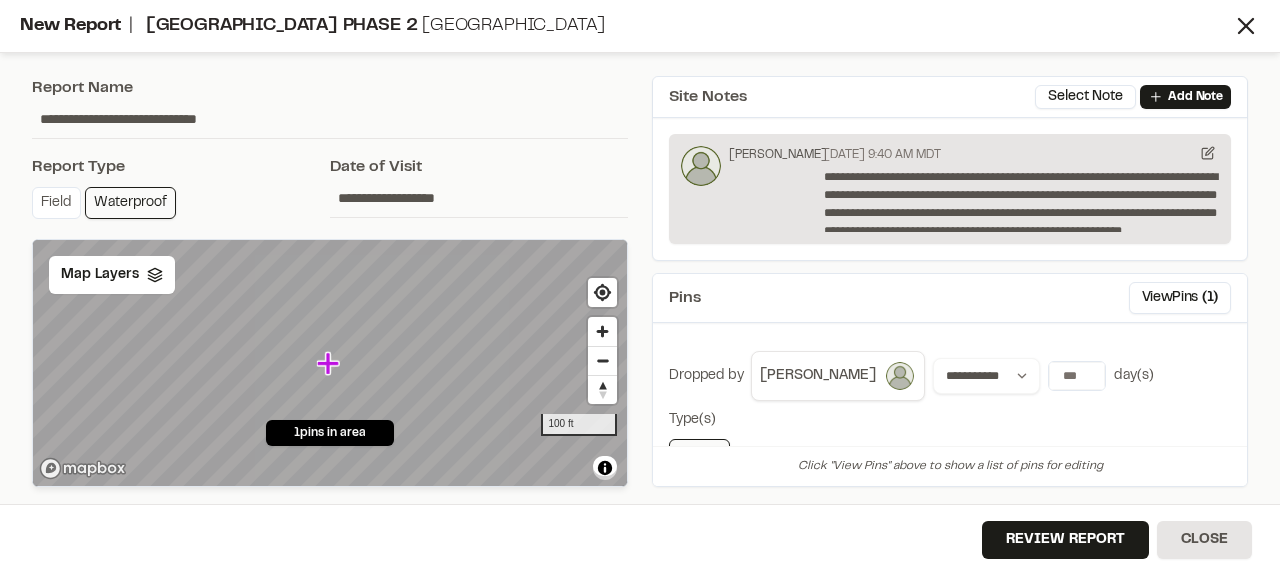 scroll, scrollTop: 0, scrollLeft: 0, axis: both 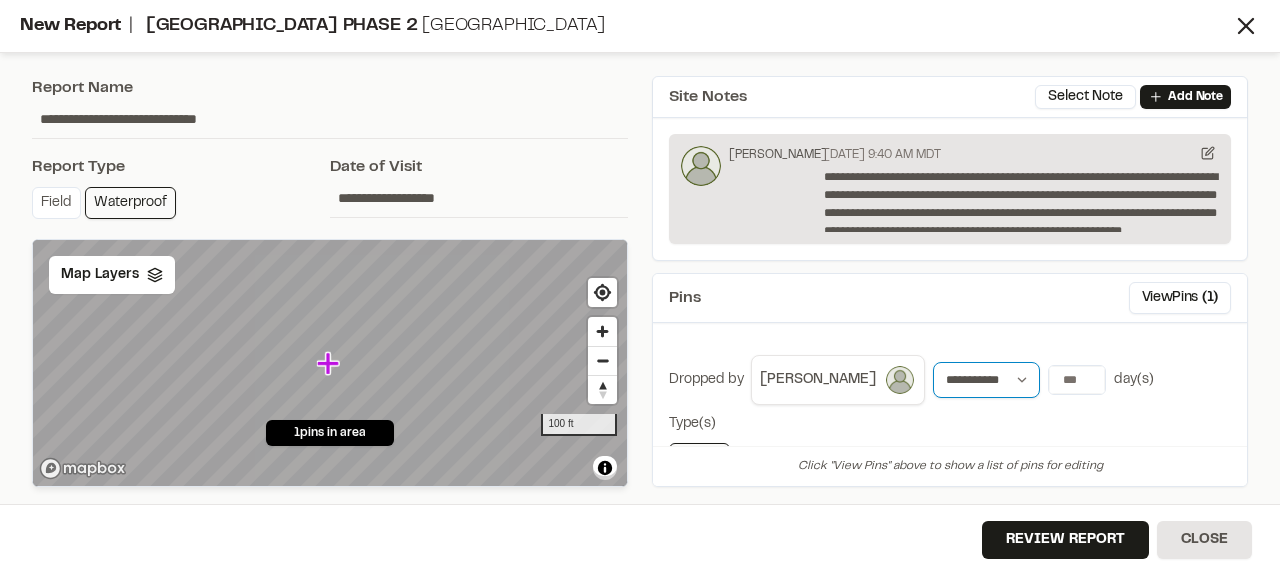 click on "**********" at bounding box center (986, 380) 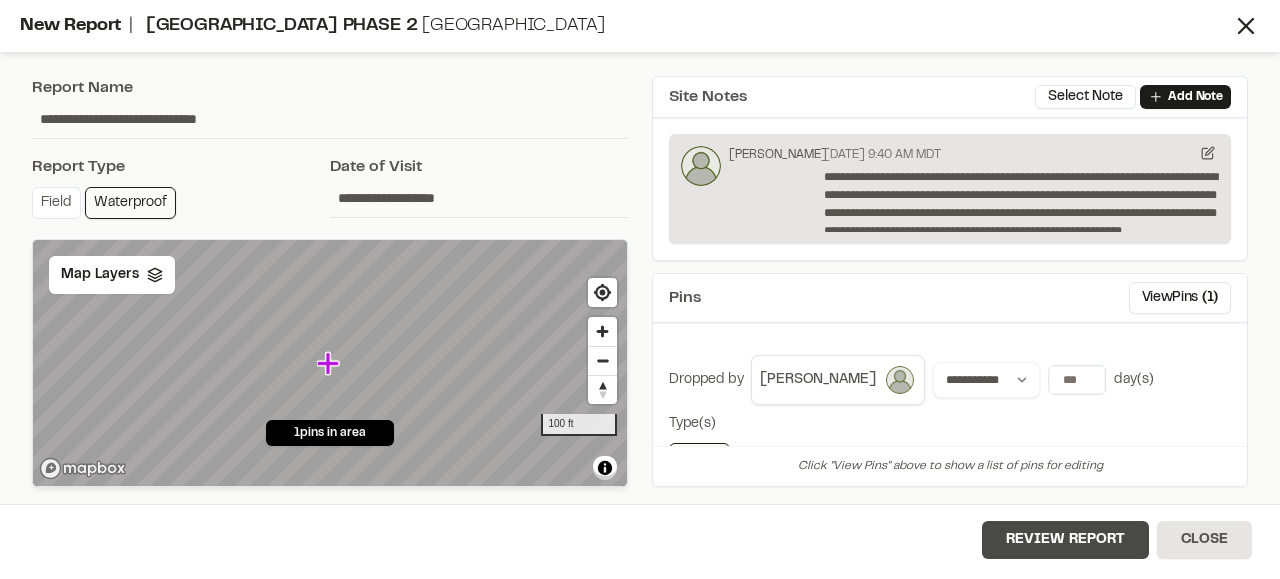 click on "Review Report" at bounding box center (1065, 540) 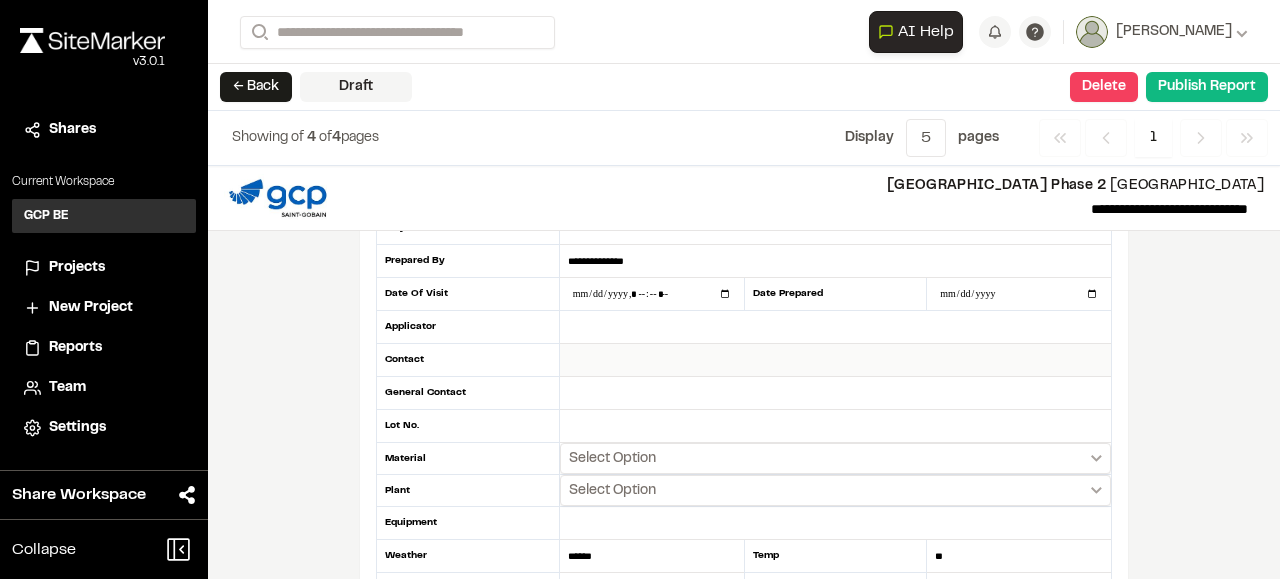 scroll, scrollTop: 78, scrollLeft: 0, axis: vertical 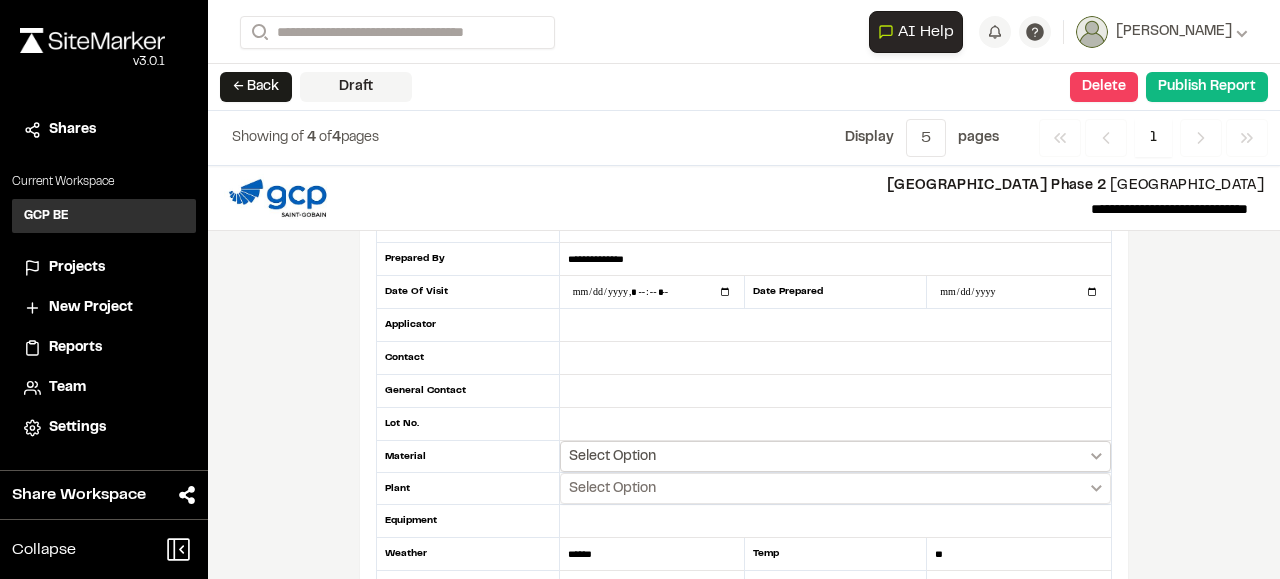 click on "Select Option" at bounding box center [835, 456] 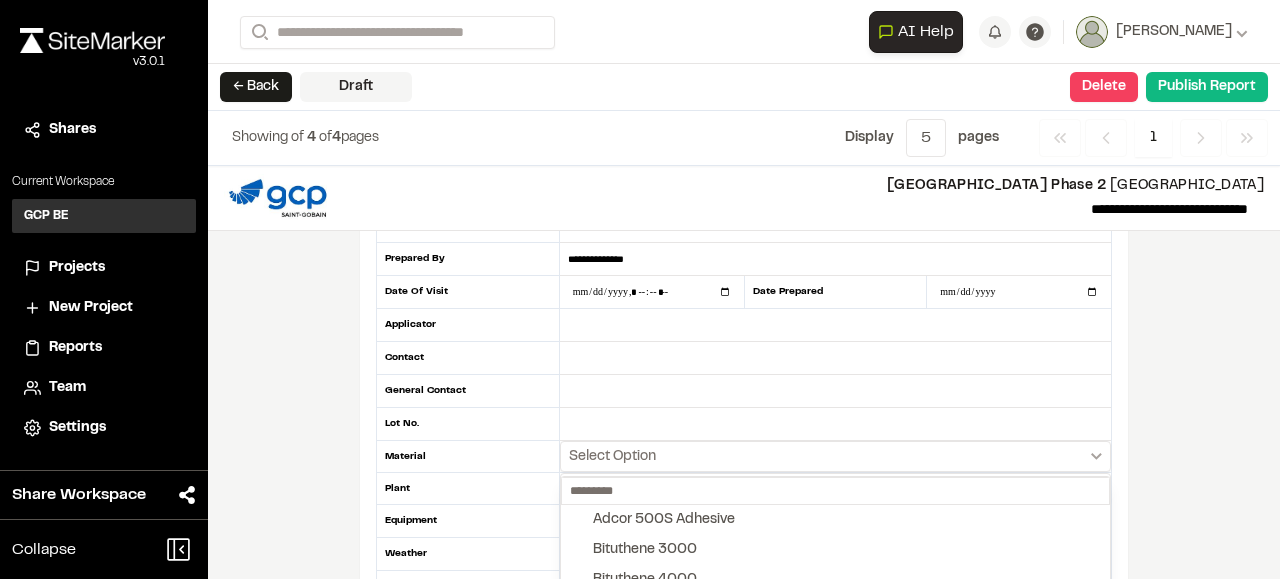 click at bounding box center [640, 289] 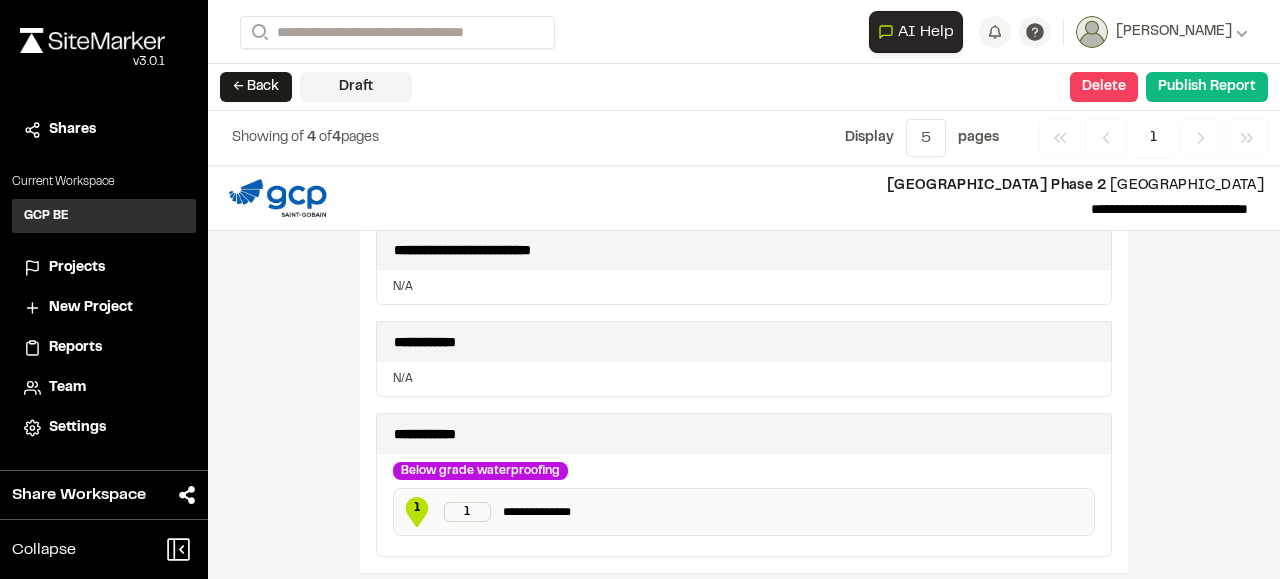 scroll, scrollTop: 1197, scrollLeft: 0, axis: vertical 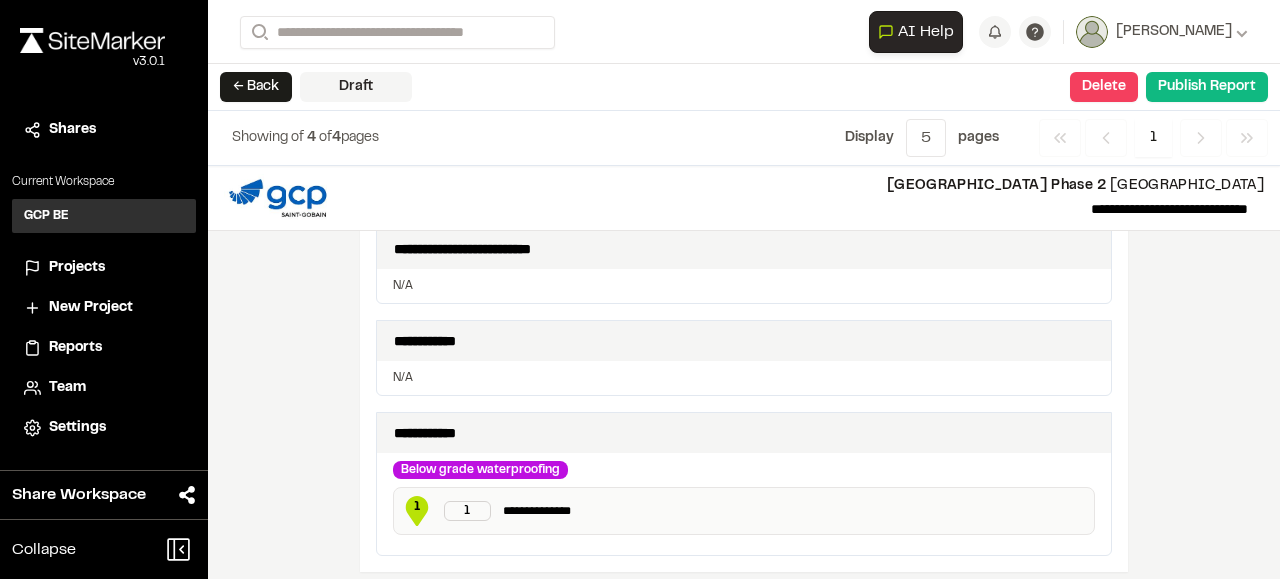 click on "N/A" at bounding box center [744, 378] 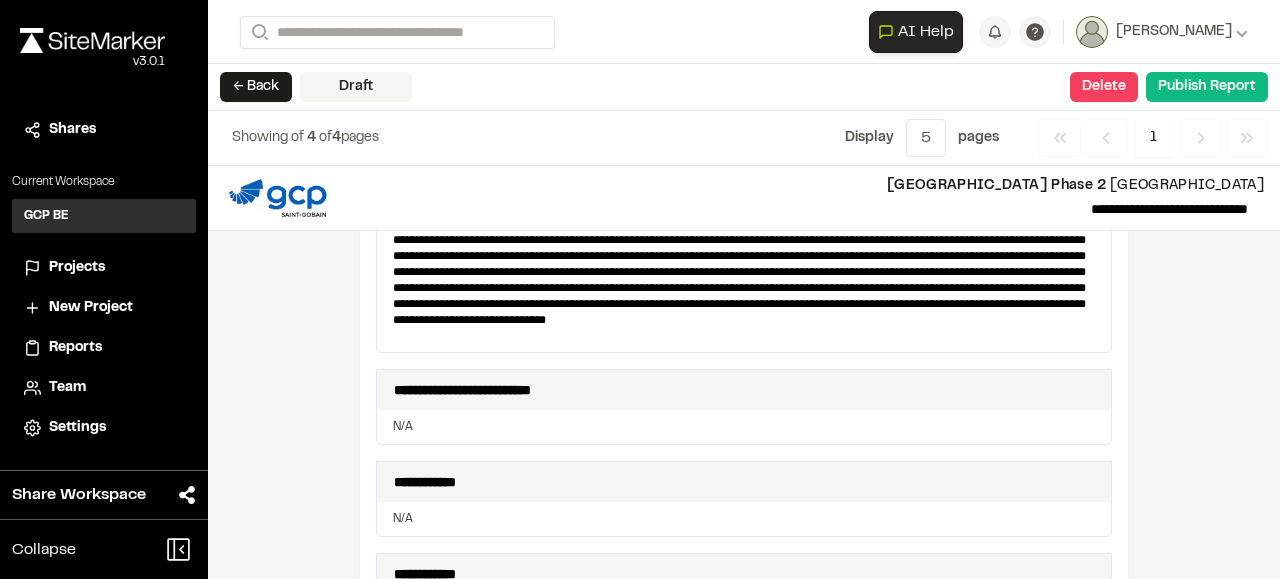 scroll, scrollTop: 1055, scrollLeft: 0, axis: vertical 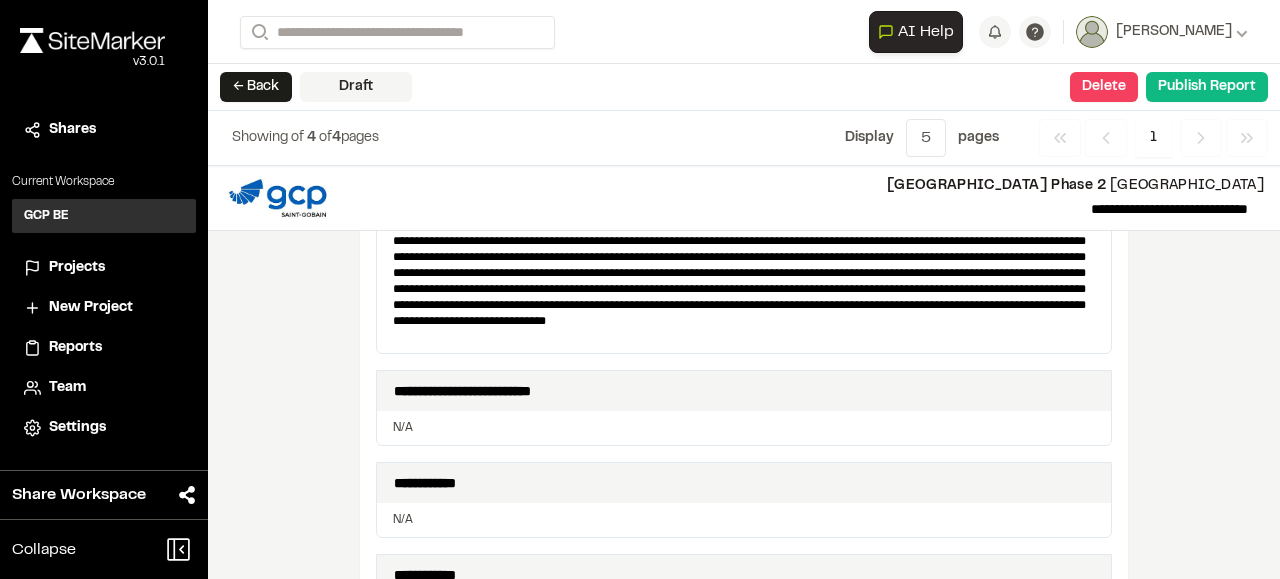 click on "N/A" at bounding box center [744, 428] 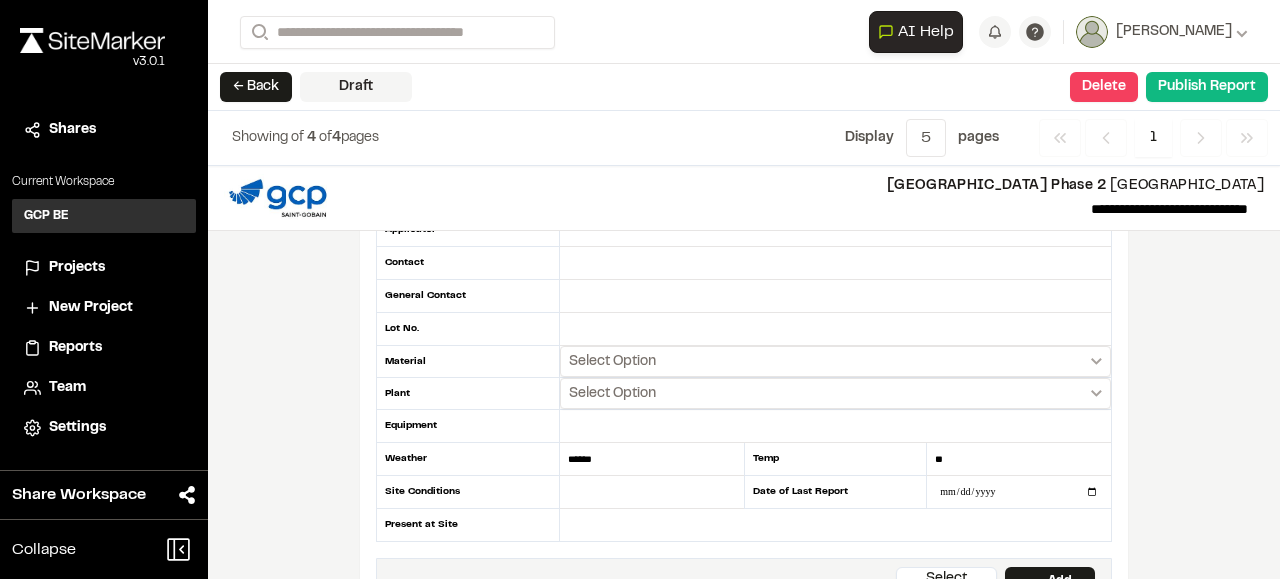 scroll, scrollTop: 170, scrollLeft: 0, axis: vertical 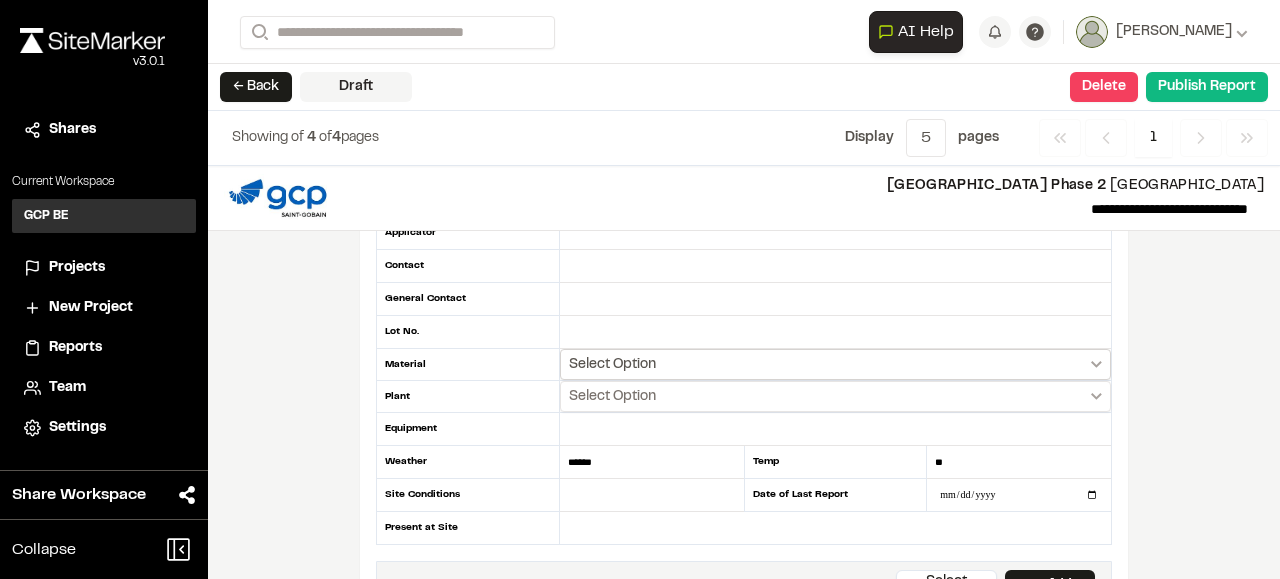 click on "Select Option" at bounding box center [835, 364] 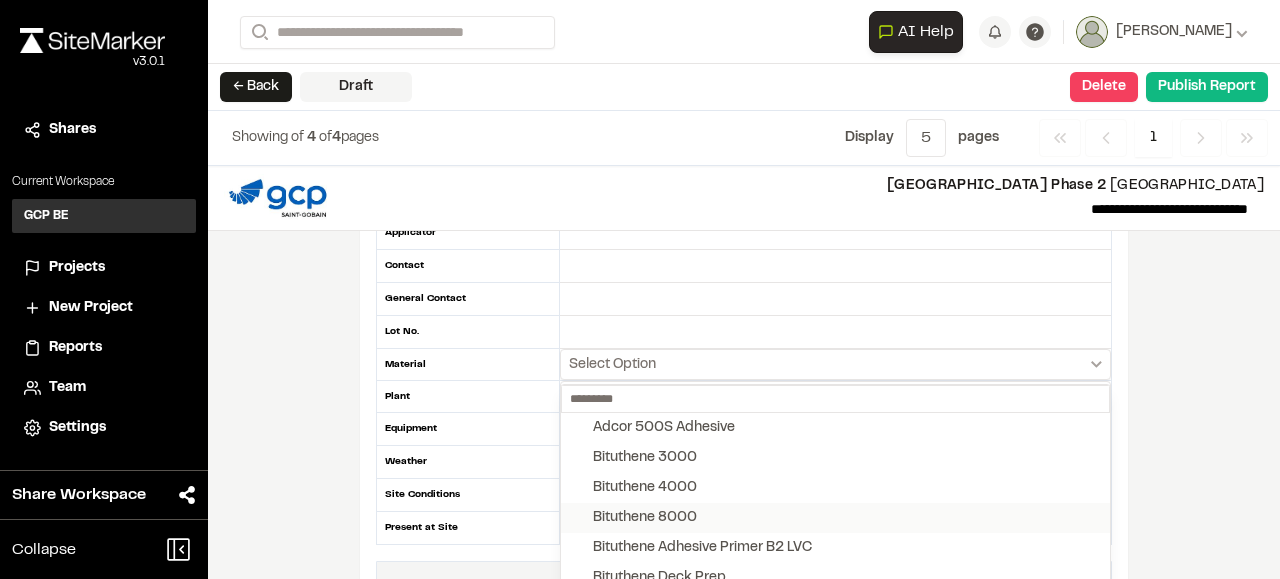 click on "Bituthene 8000" at bounding box center [835, 518] 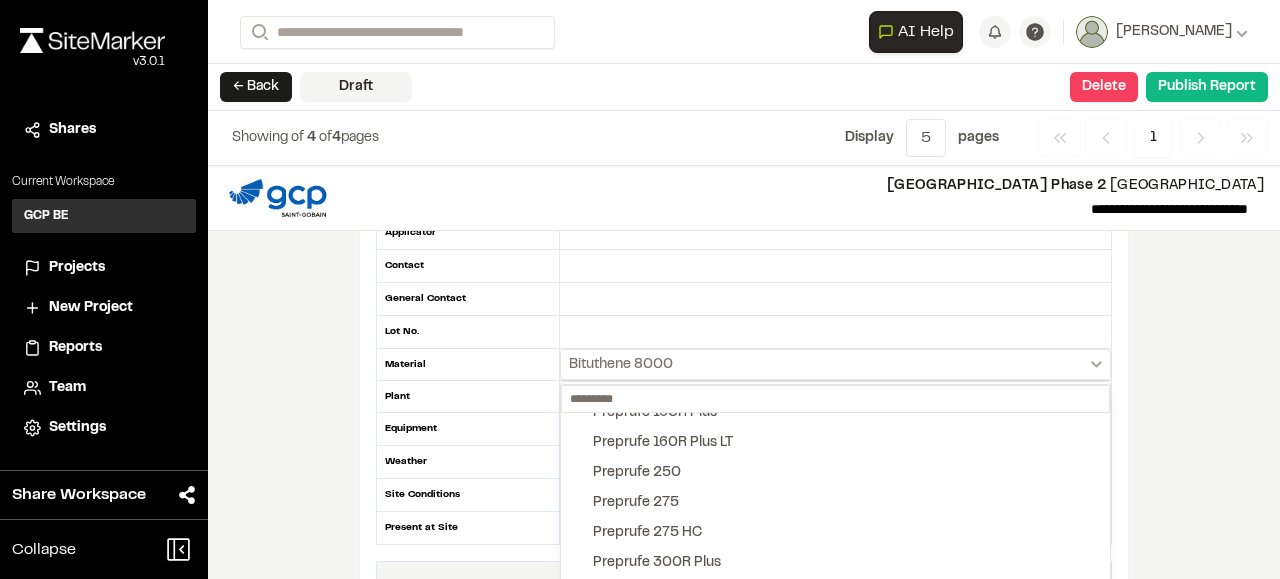 scroll, scrollTop: 2148, scrollLeft: 0, axis: vertical 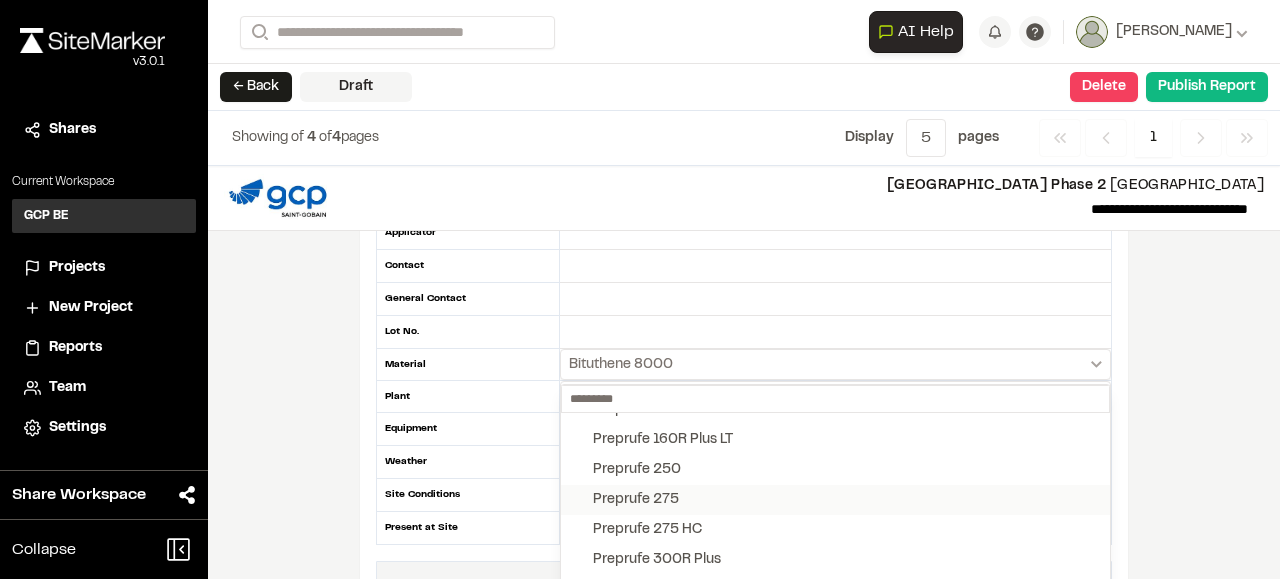 click on "Preprufe 275" at bounding box center (835, 500) 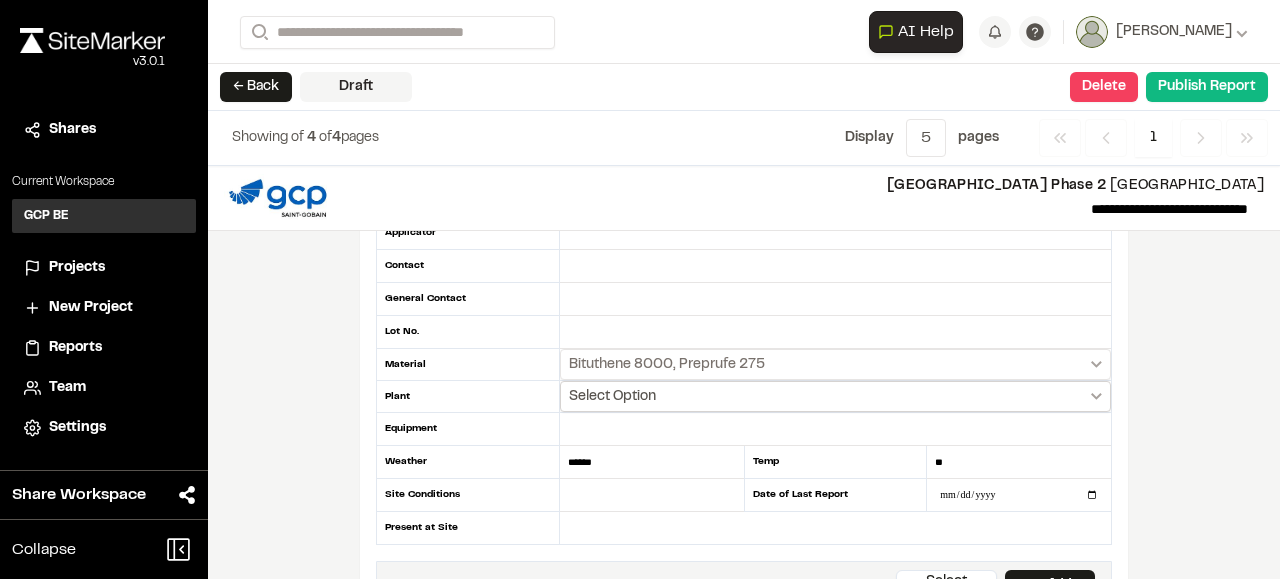 click on "Select Option" at bounding box center [835, 396] 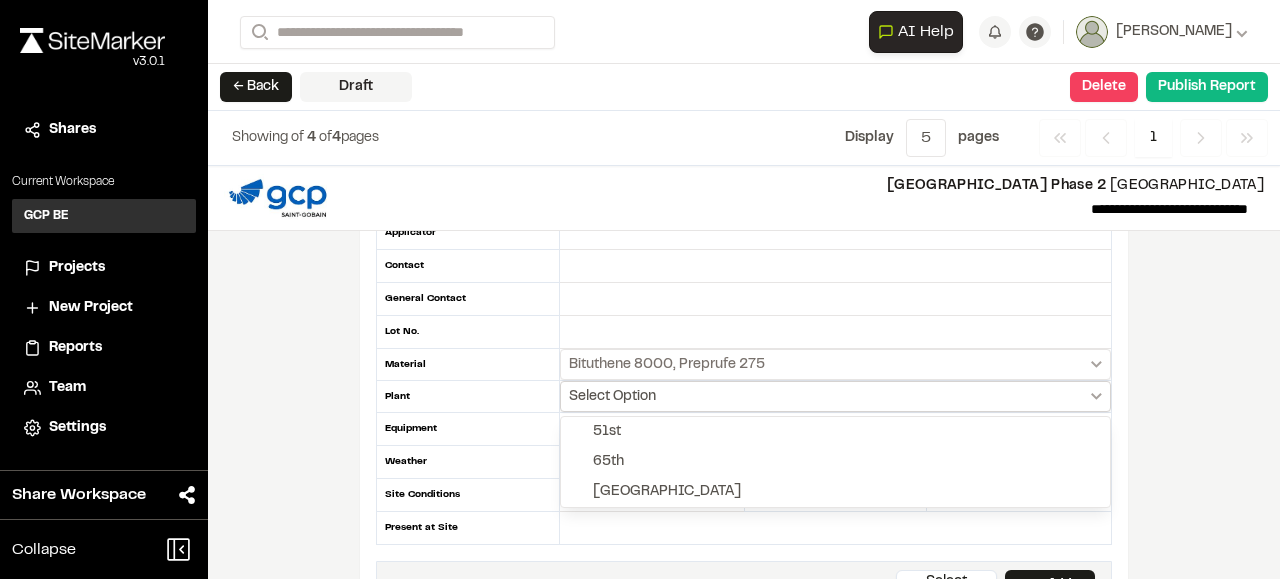 click at bounding box center [640, 289] 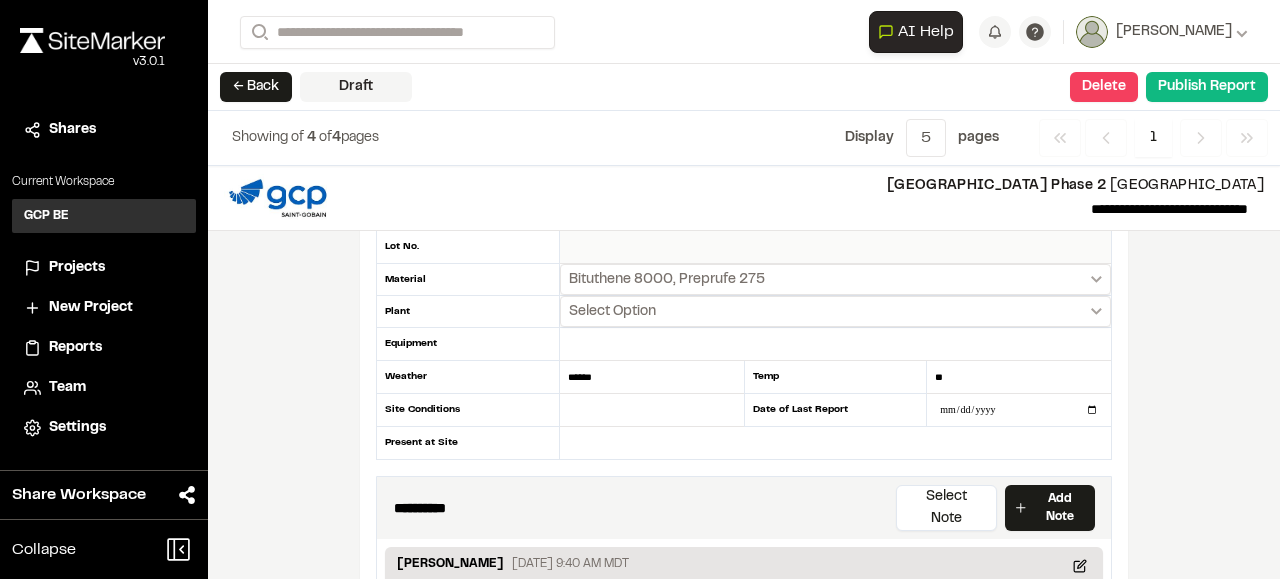 scroll, scrollTop: 256, scrollLeft: 0, axis: vertical 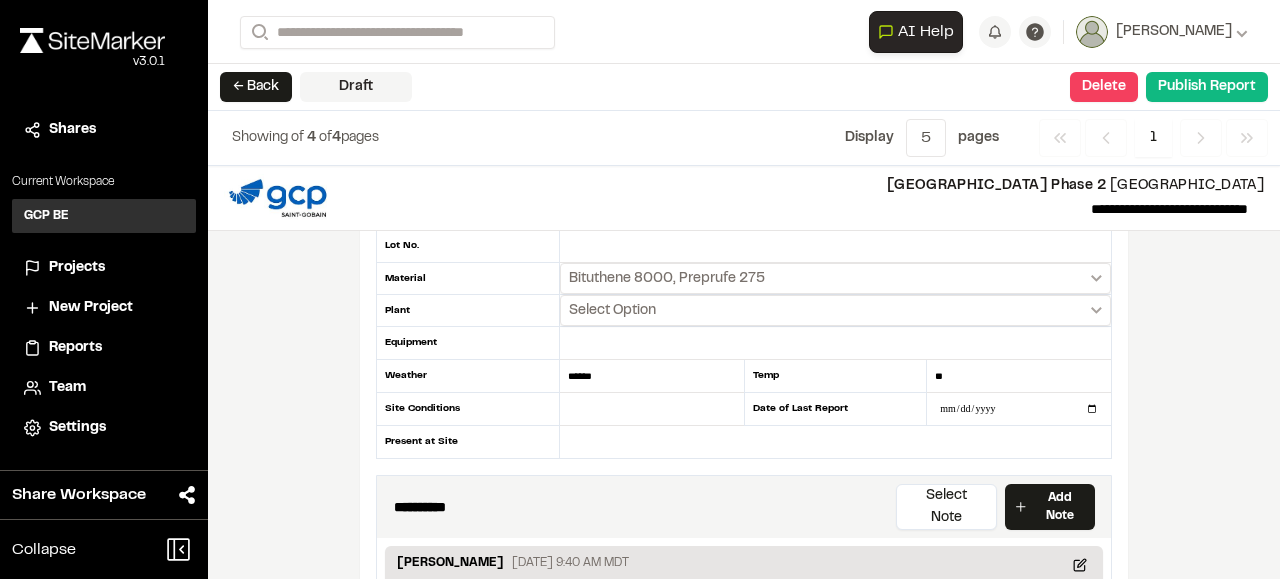 click on "Temp" at bounding box center (836, 376) 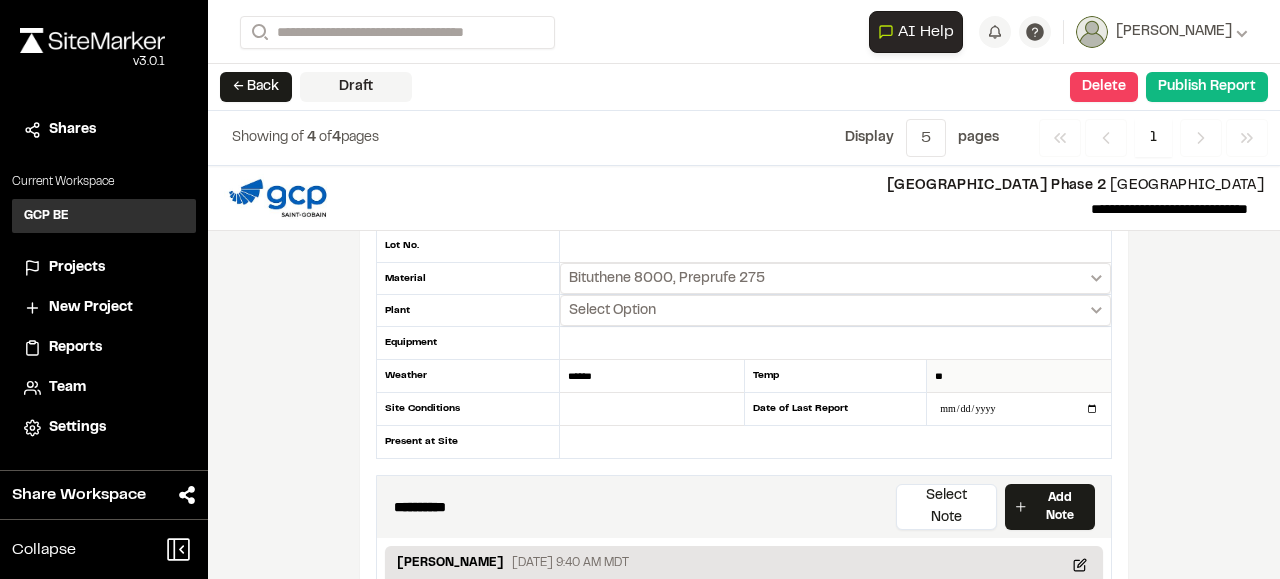 click on "**" at bounding box center [1019, 376] 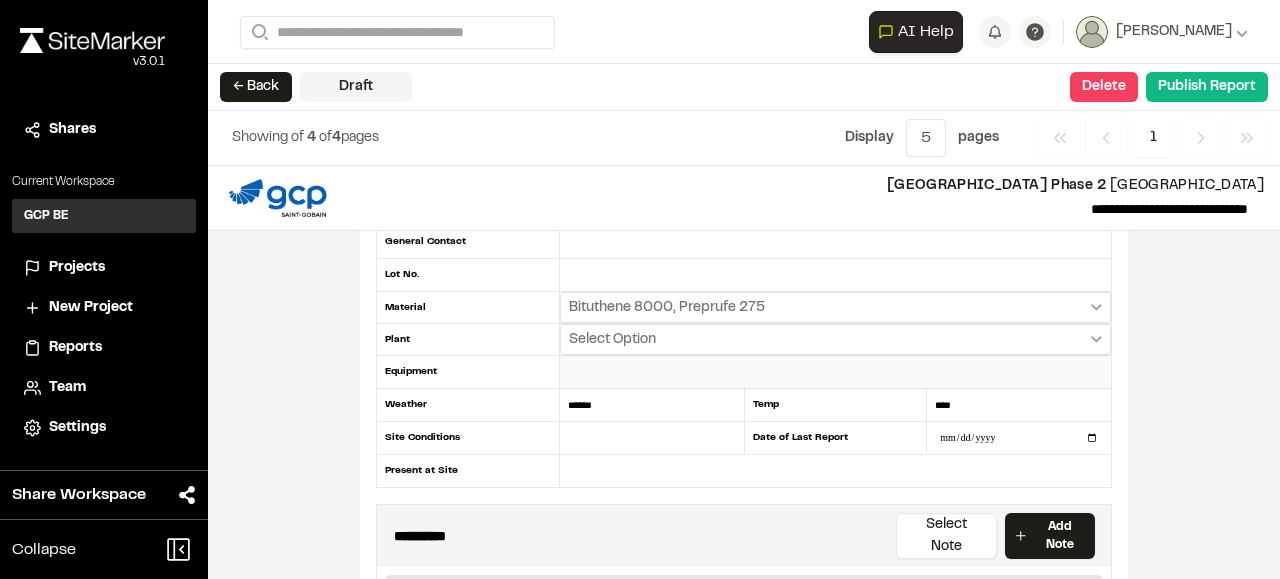 scroll, scrollTop: 226, scrollLeft: 0, axis: vertical 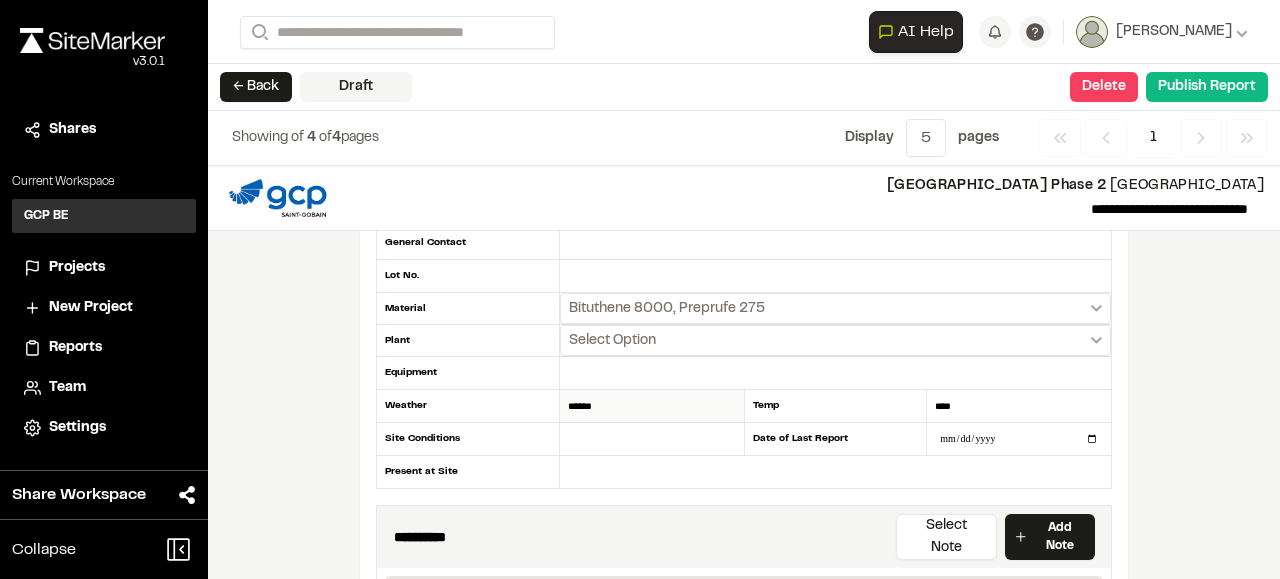 type on "****" 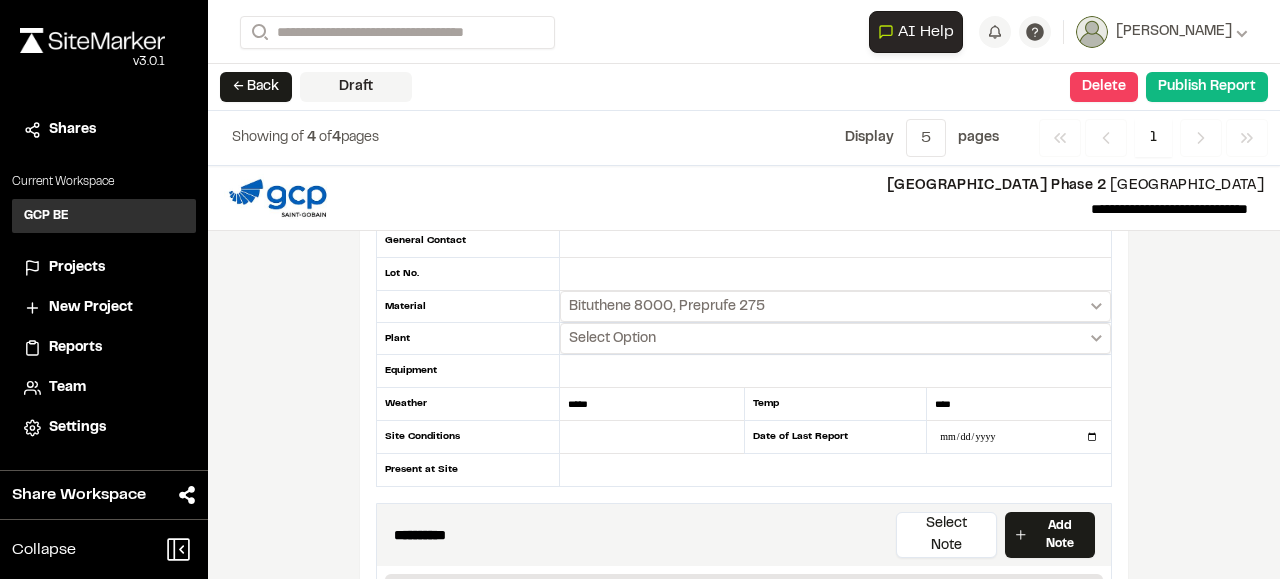 scroll, scrollTop: 0, scrollLeft: 0, axis: both 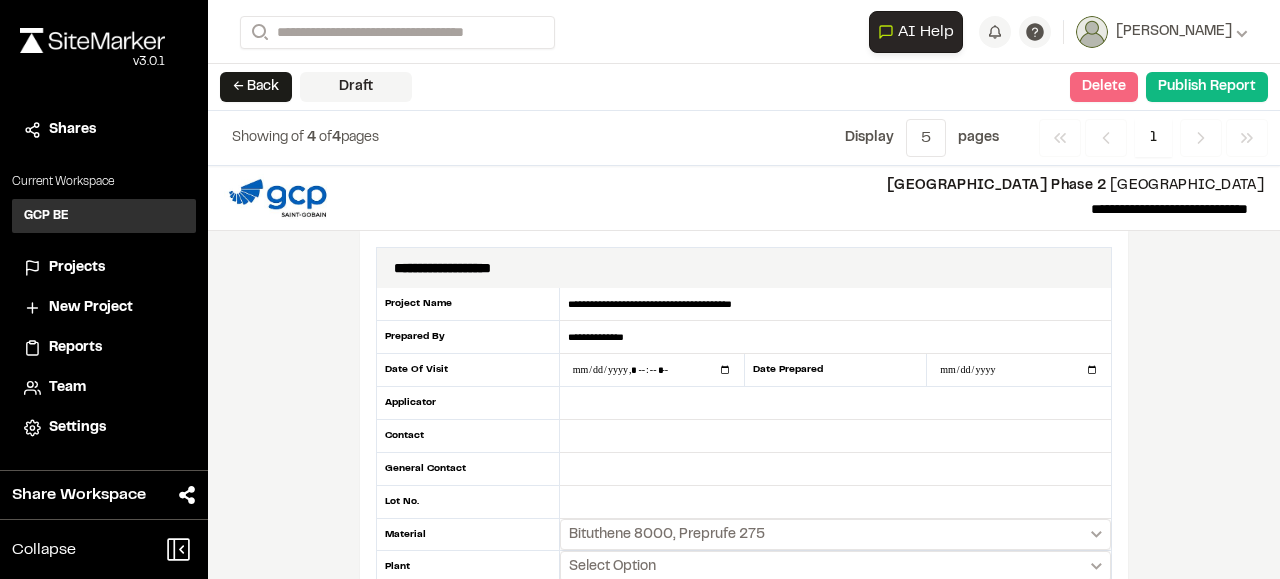 type on "*****" 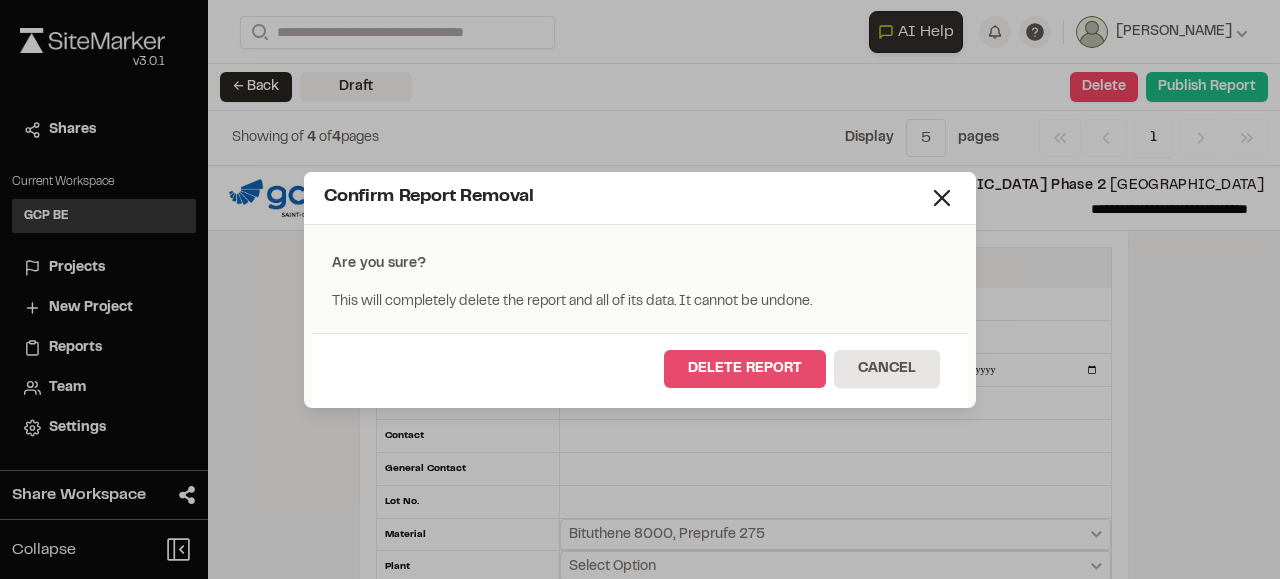 click on "Delete Report" at bounding box center (745, 369) 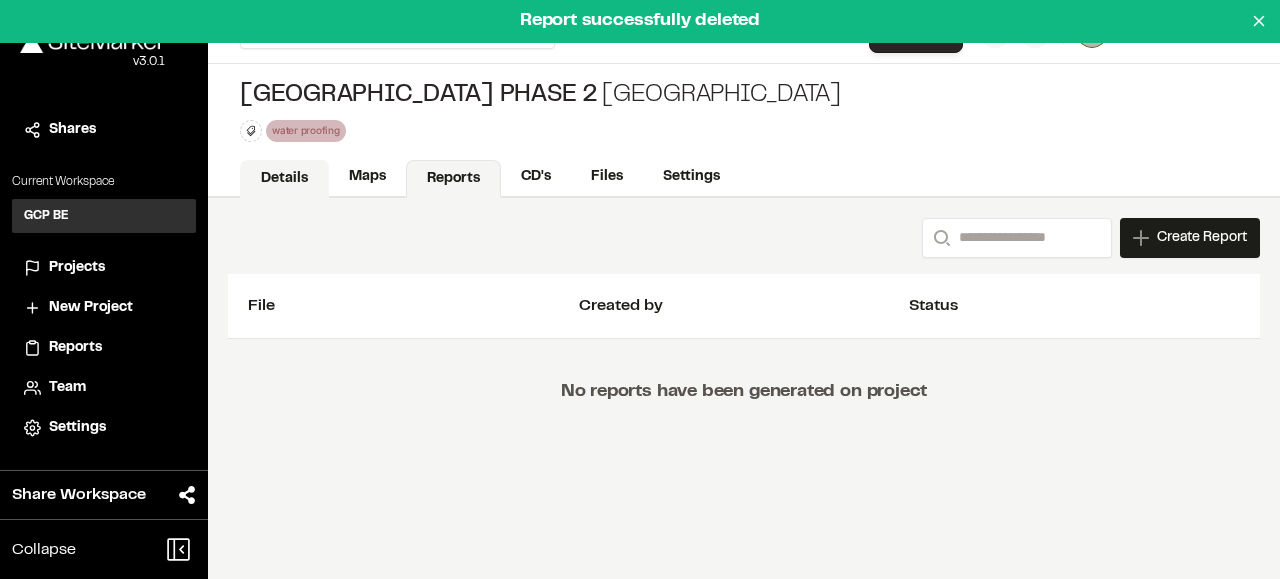 click on "Details" at bounding box center [284, 179] 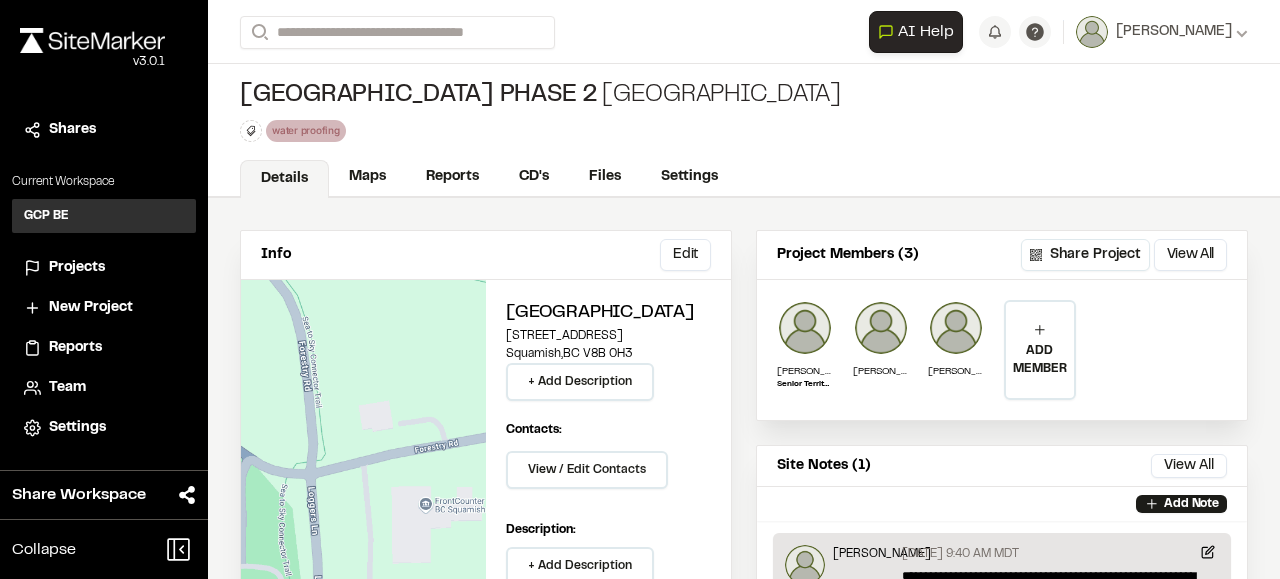 click on "Details" at bounding box center (284, 179) 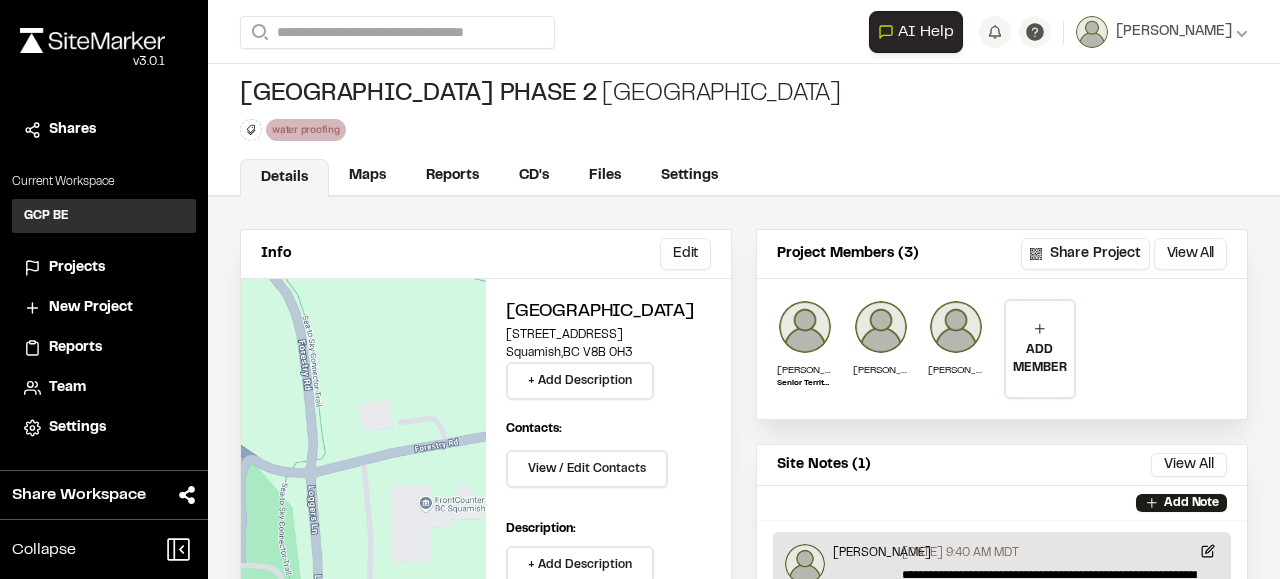 scroll, scrollTop: 0, scrollLeft: 0, axis: both 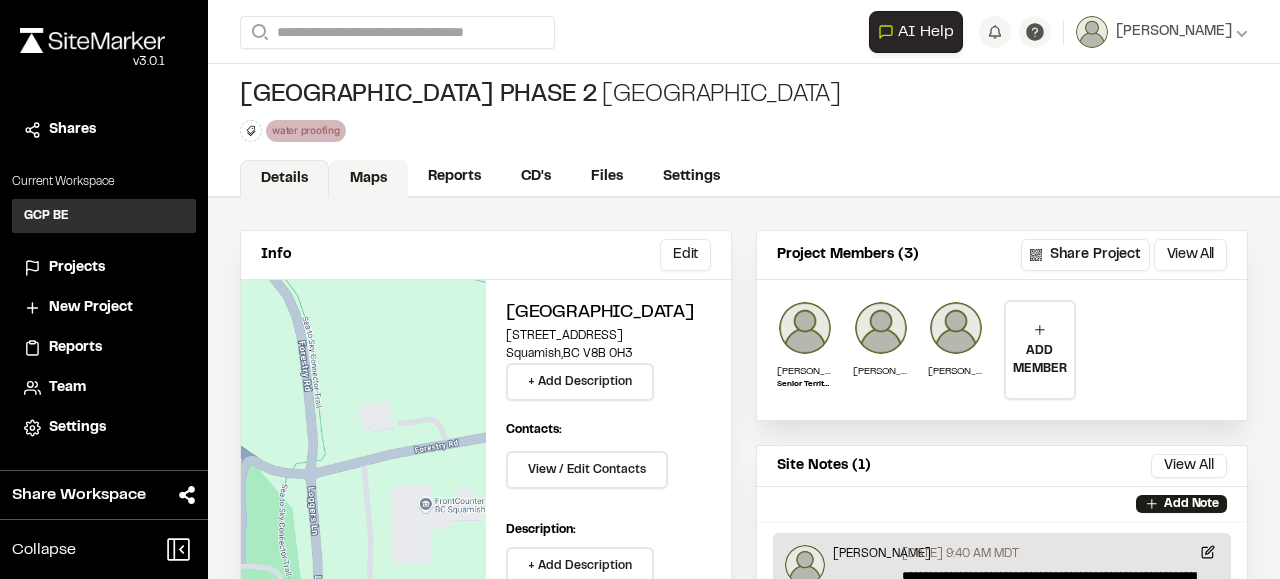 click on "Maps" at bounding box center [368, 179] 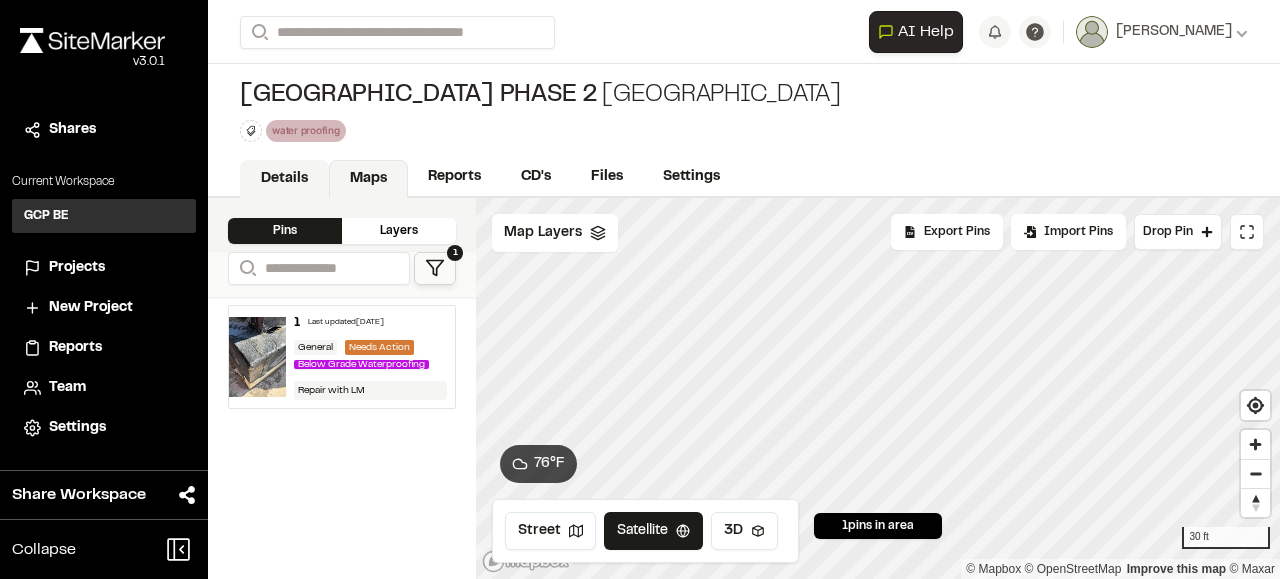 click on "Details" at bounding box center (284, 179) 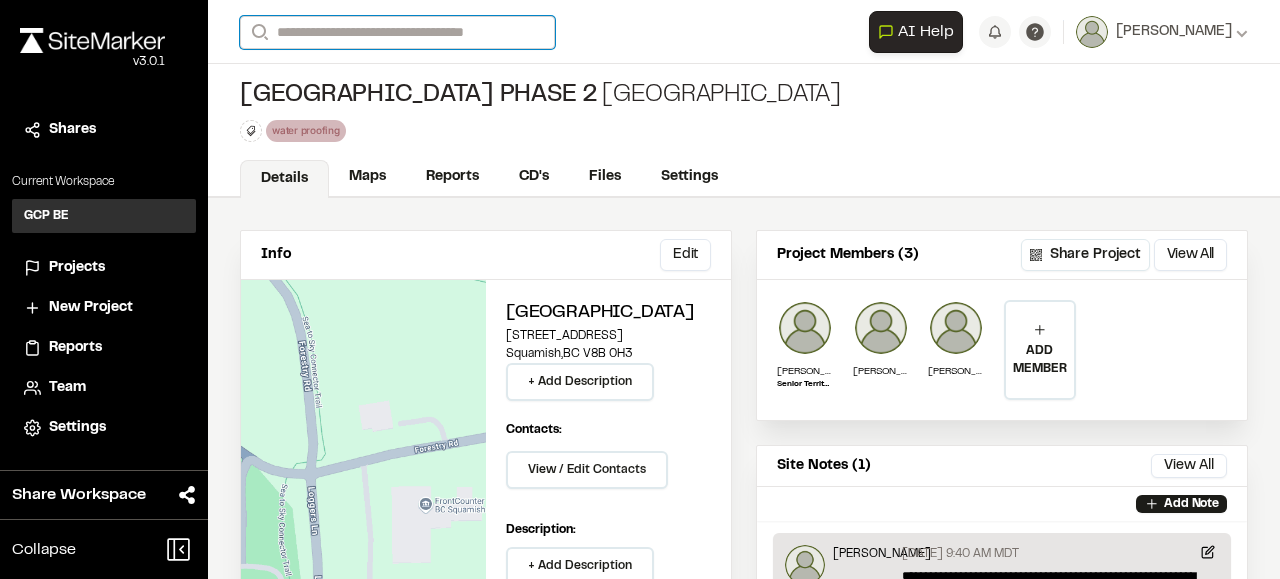 click on "Search" at bounding box center [397, 32] 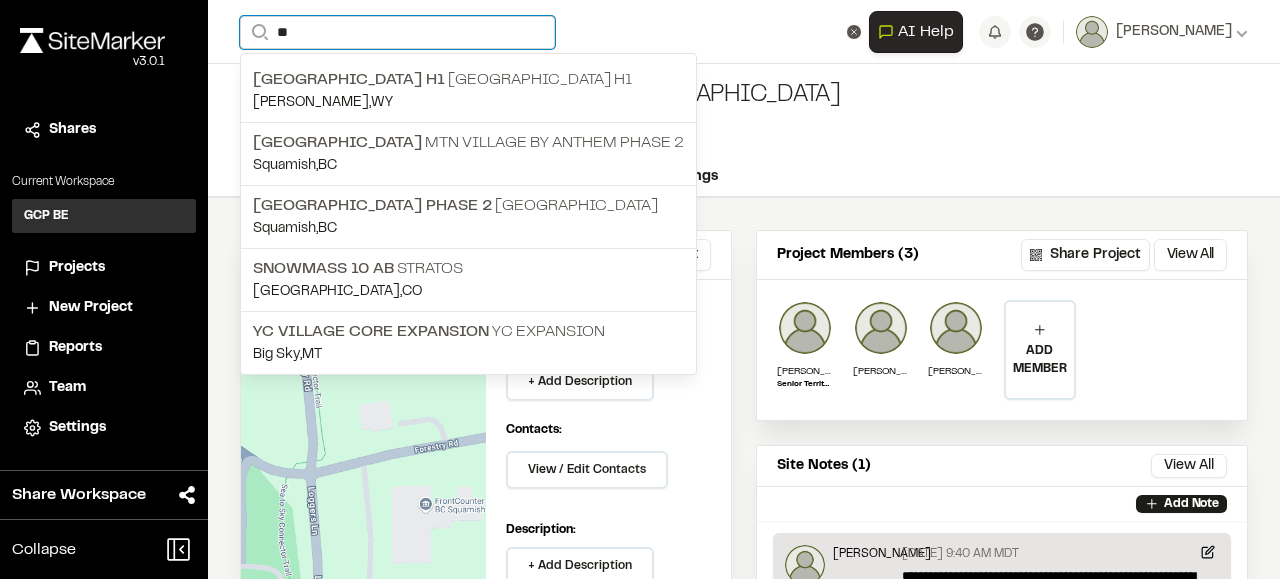 type on "*" 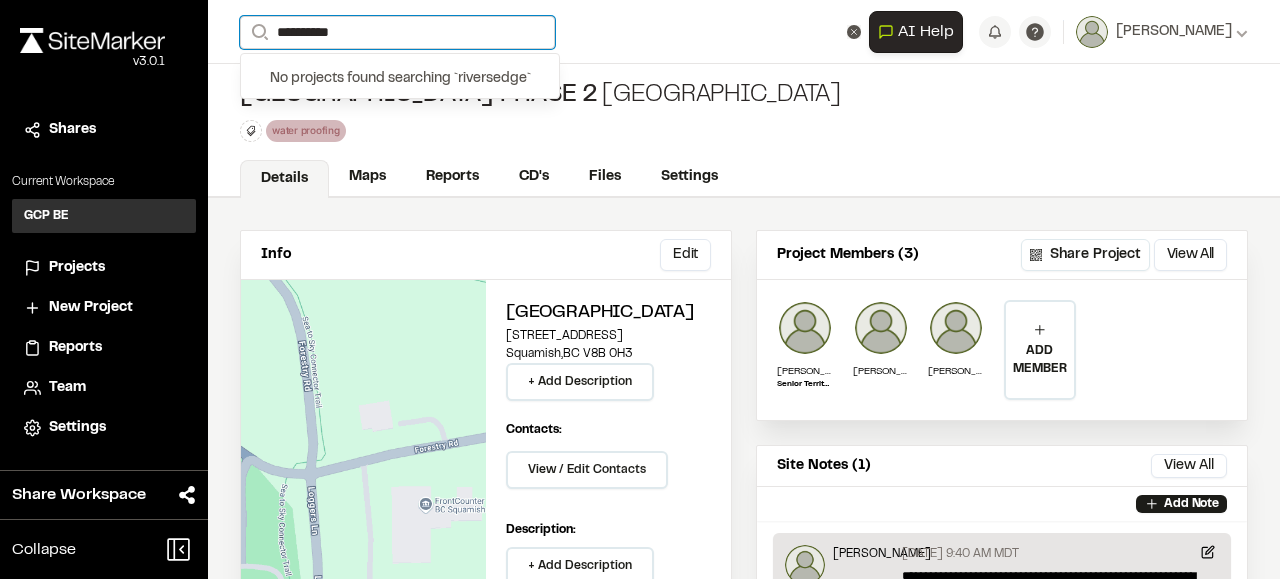 click on "**********" at bounding box center (397, 32) 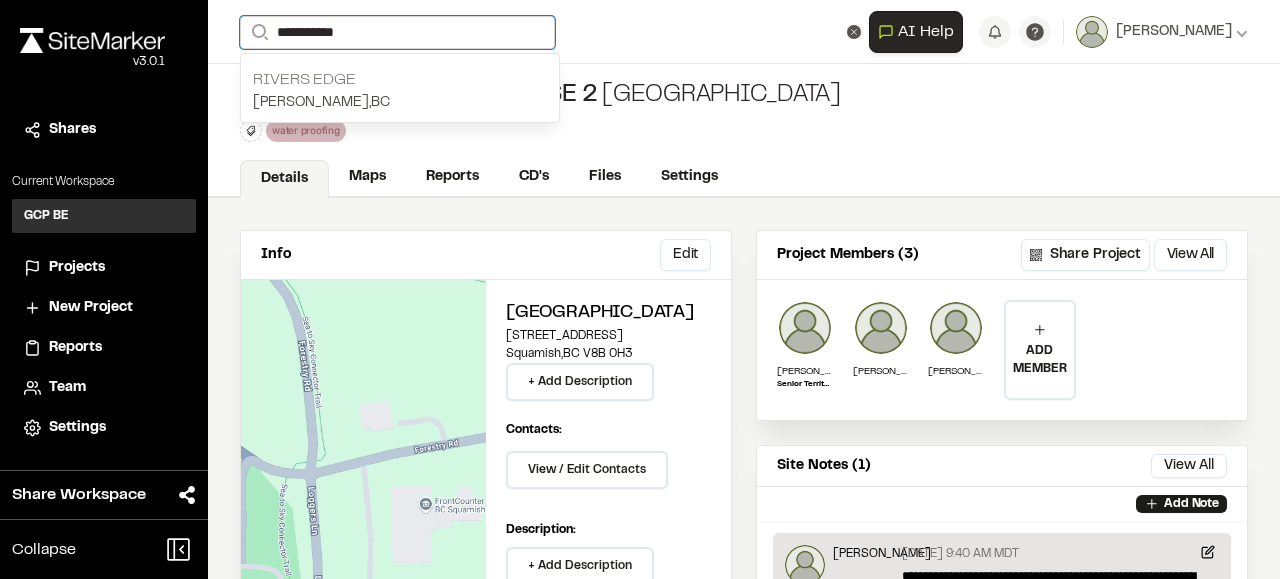 type on "**********" 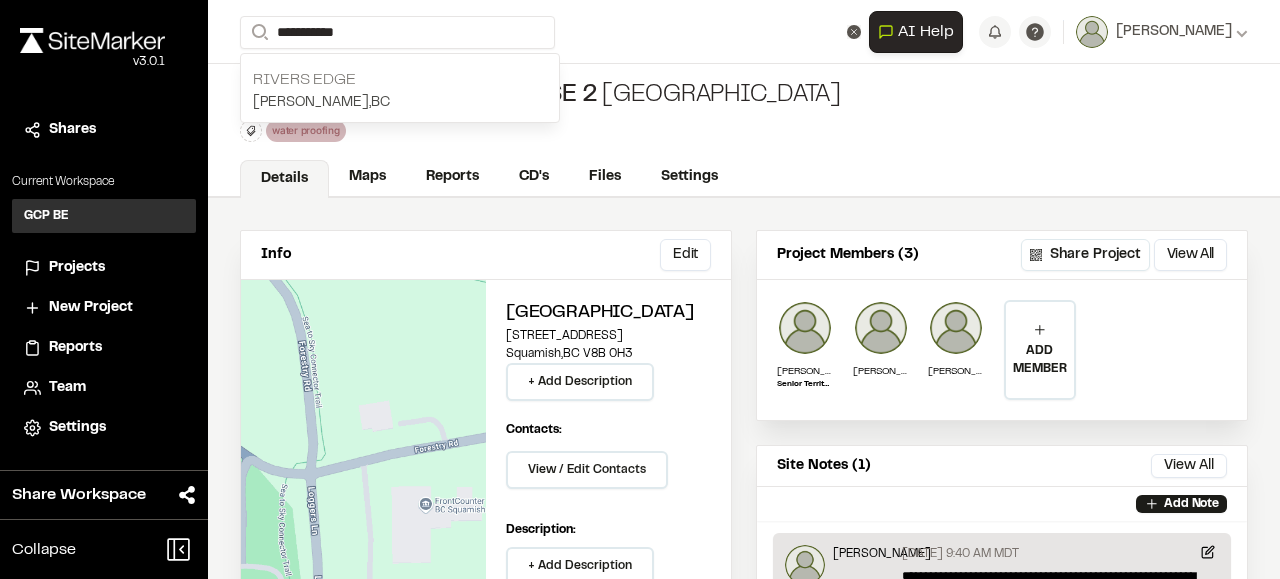 click on "Rivers Edge" at bounding box center (400, 80) 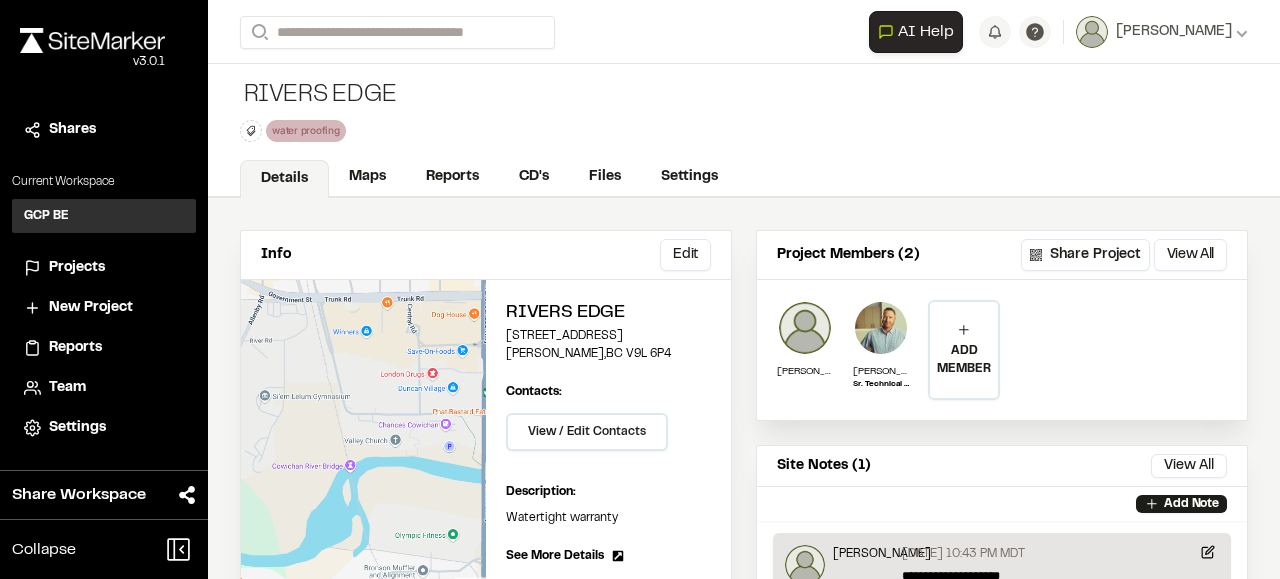 scroll, scrollTop: 50, scrollLeft: 0, axis: vertical 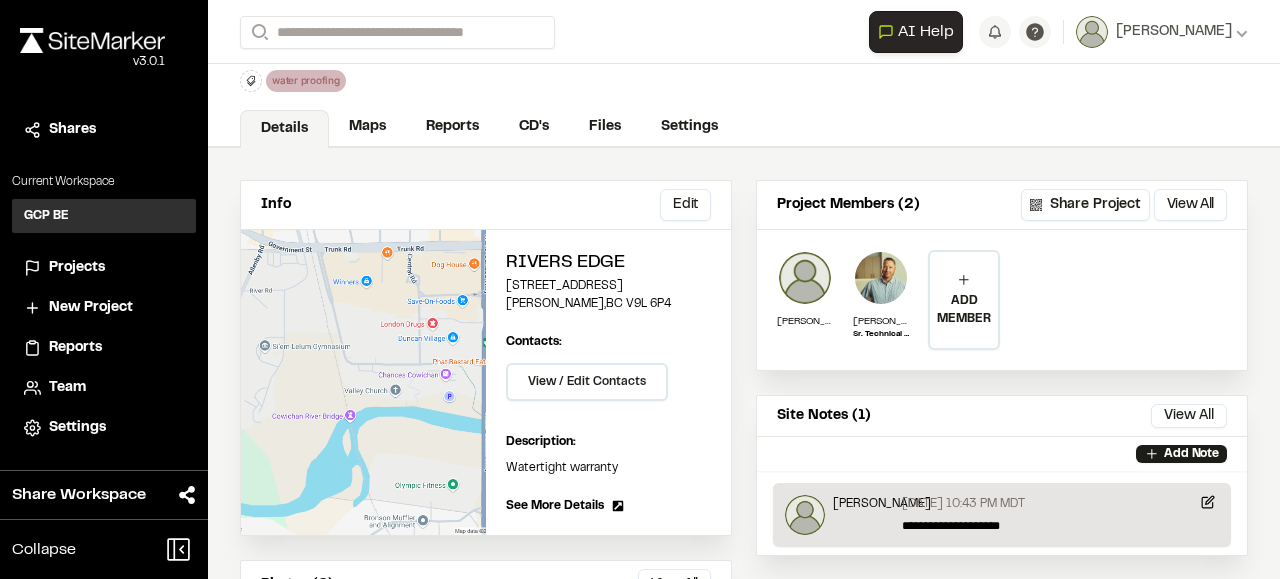 click on "Rivers Edge water proofing  Delete  Rename  Edit Color Delete Tag  Are you sure you want to delete this tag? water proofing The tag will be removed from all projects and pins. Delete Cancel Type Enter or comma to add tag. water proofing  Delete  Rename  Edit Color Delete Tag  Are you sure you want to delete this tag? water proofing The tag will be removed from all projects and pins. Delete Cancel" at bounding box center (744, 61) 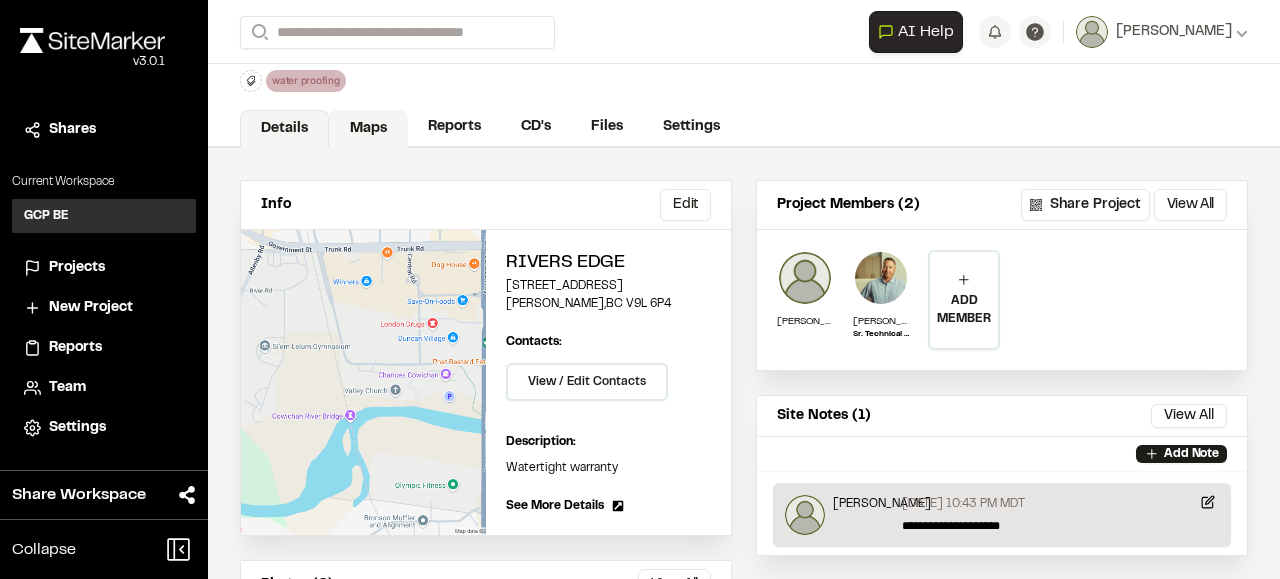 click on "Maps" at bounding box center [368, 129] 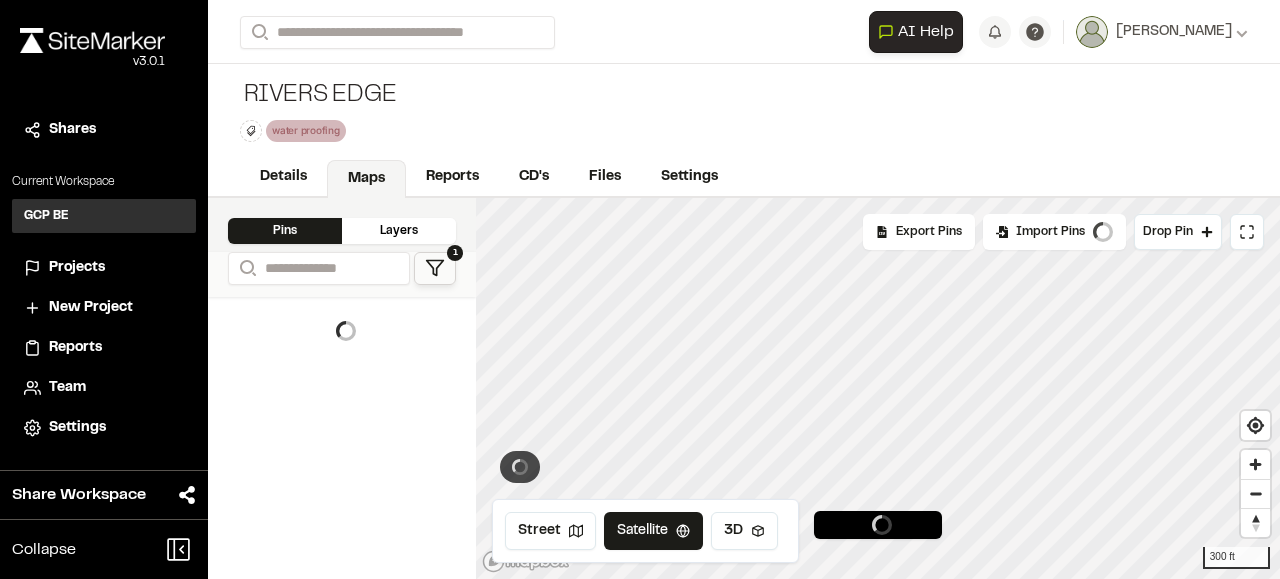 scroll, scrollTop: 0, scrollLeft: 0, axis: both 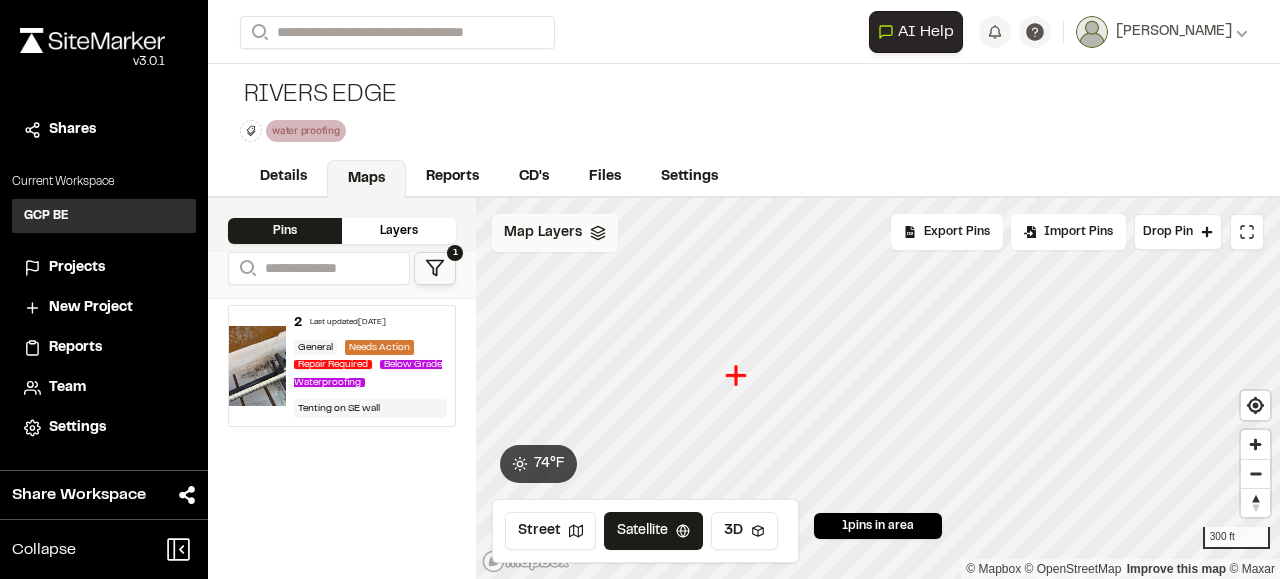 click 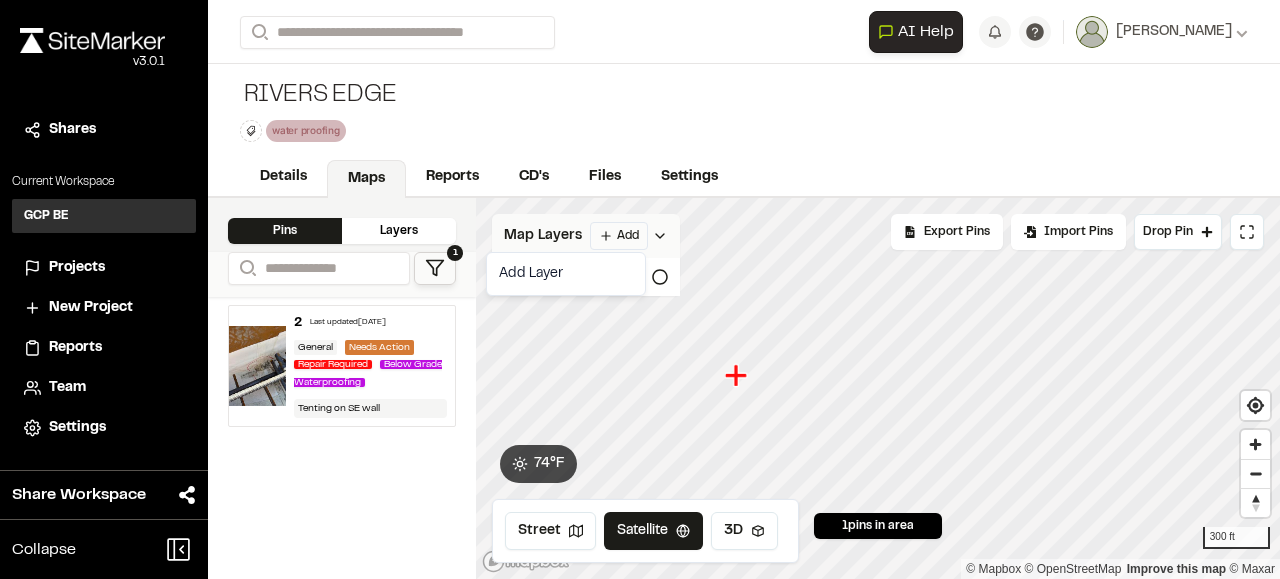 click on "Close sidebar v 3.0.1 Shares Current Workspace GCP BE GB Projects New Project Reports Team Settings Share Workspace Collapse Invite Link Uh oh! You don't currently have acces to invite members to join Sitemarker. Done Open sidebar Search Recently Searched   [GEOGRAPHIC_DATA][PERSON_NAME][GEOGRAPHIC_DATA] Phase 2   [GEOGRAPHIC_DATA] [GEOGRAPHIC_DATA] ,  [GEOGRAPHIC_DATA] [GEOGRAPHIC_DATA]   [GEOGRAPHIC_DATA] by Anthem Phase 2 Squamish ,  [GEOGRAPHIC_DATA] Search to see more projects... AI Help AI Assistant Ask about features or construction insights What can I help you with? How can I add pins to a project? How do I invite team members? How do I create a new project?
To pick up a draggable item, press the space bar.
While dragging, use the arrow keys to move the item.
Press space again to drop the item in its new position, or press escape to cancel.
Join project Ready to join  ? You were invited to join  project    by   . Accept Decline Need help? Need help? FAQ Support Site Request a Feature Submit Bug Report [PERSON_NAME] Settings" at bounding box center (640, 289) 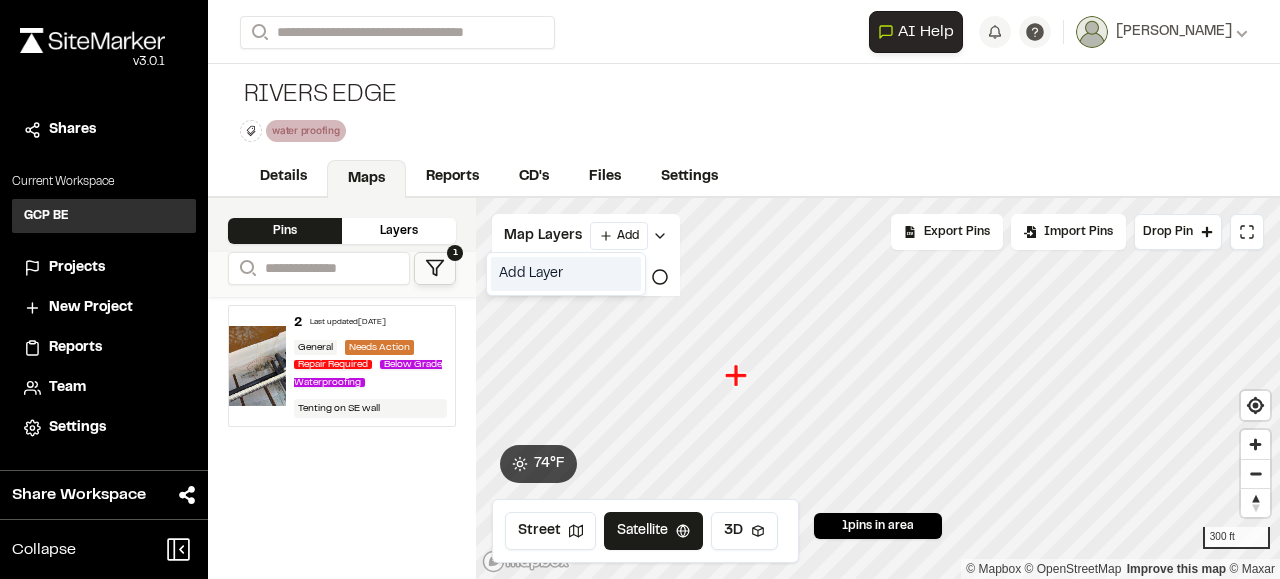 click on "Add Layer" at bounding box center [566, 274] 